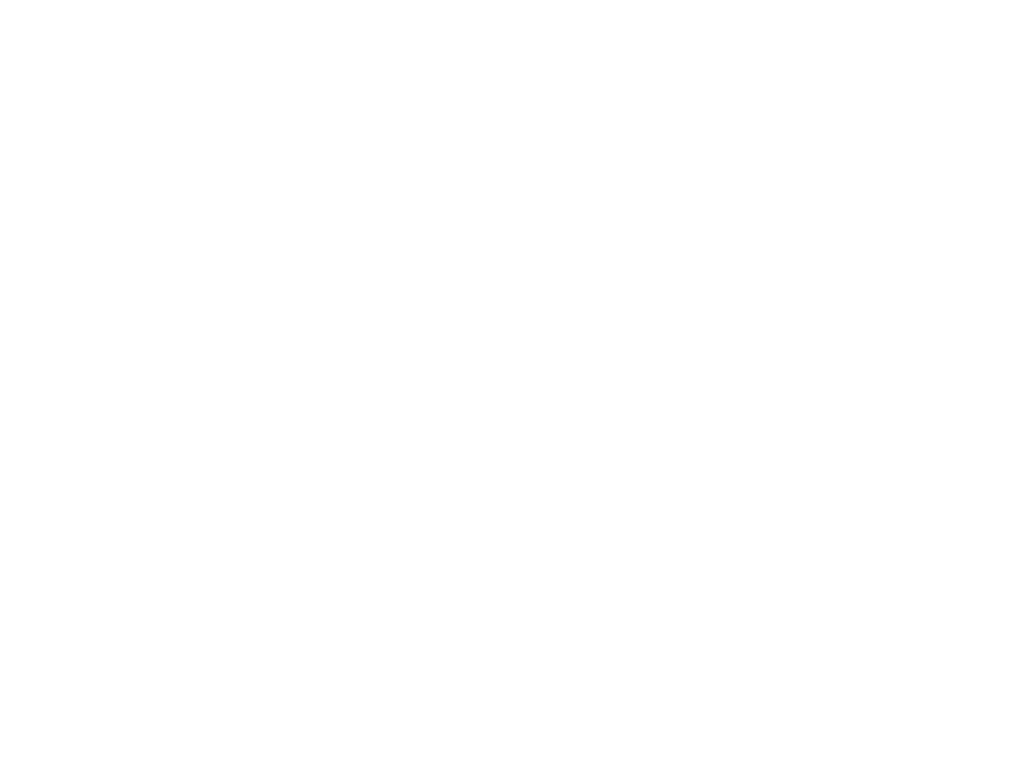 scroll, scrollTop: 0, scrollLeft: 0, axis: both 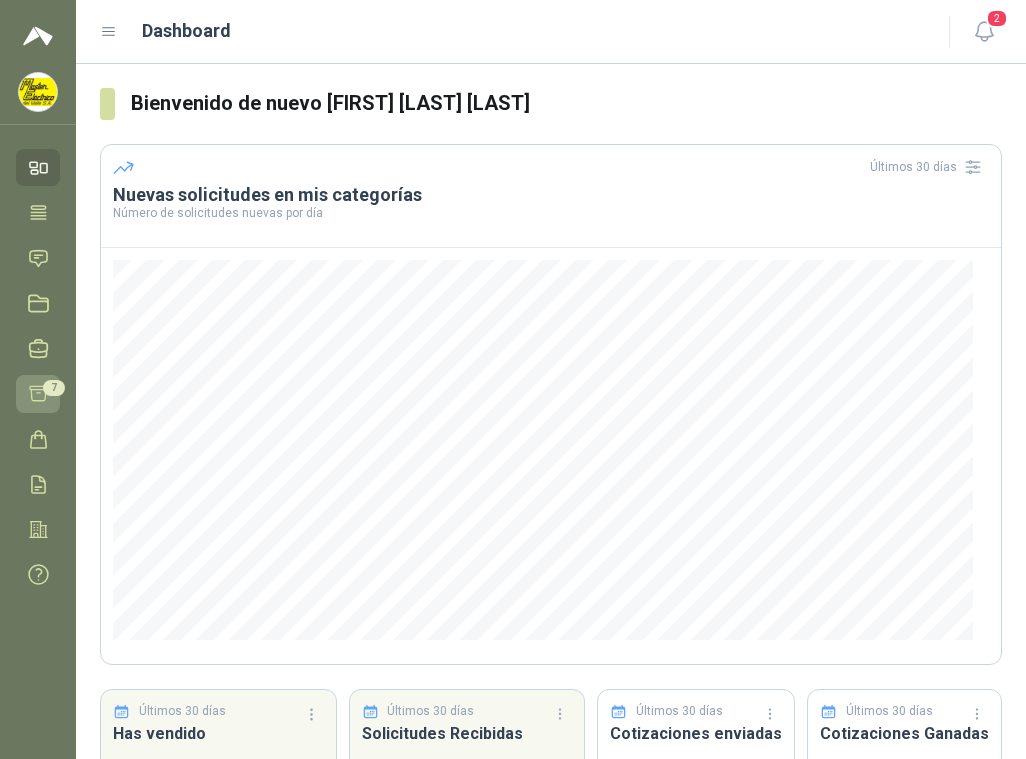 click at bounding box center [38, 393] 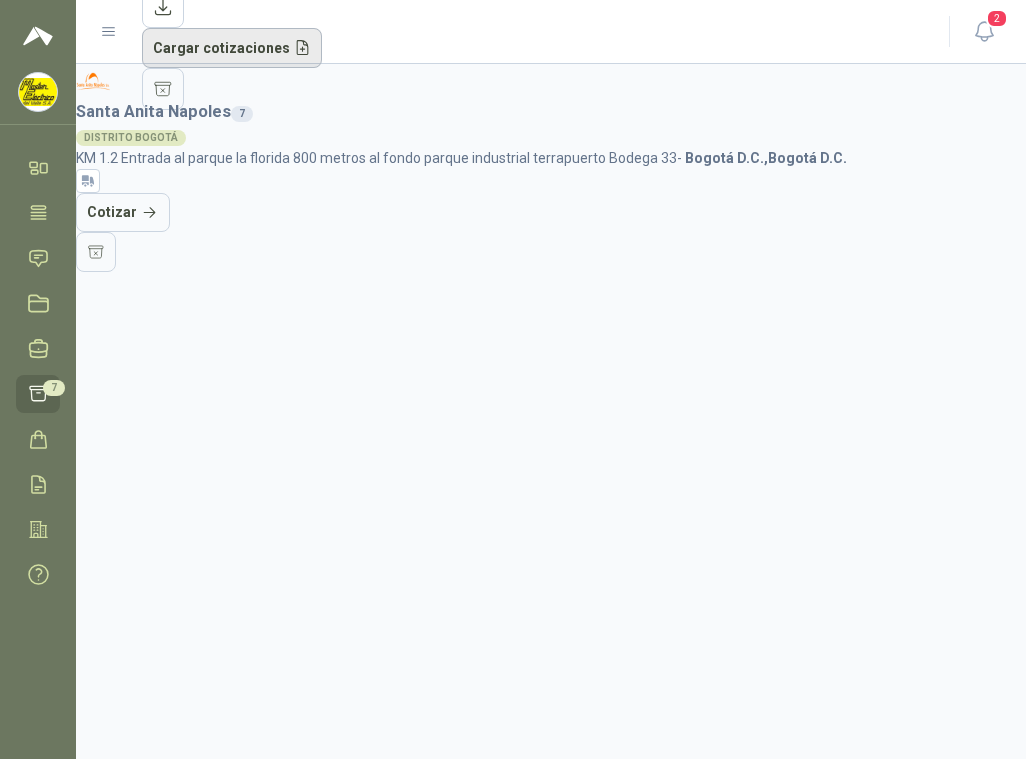 click on "Cargar cotizaciones" at bounding box center (232, 48) 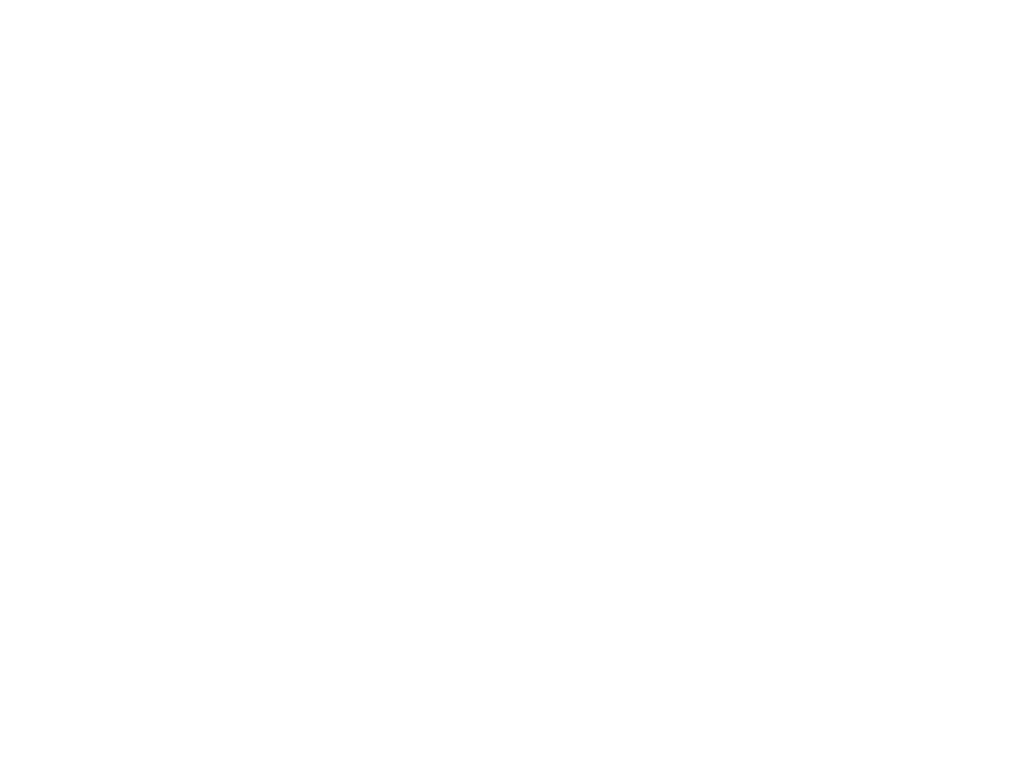 scroll, scrollTop: 0, scrollLeft: 0, axis: both 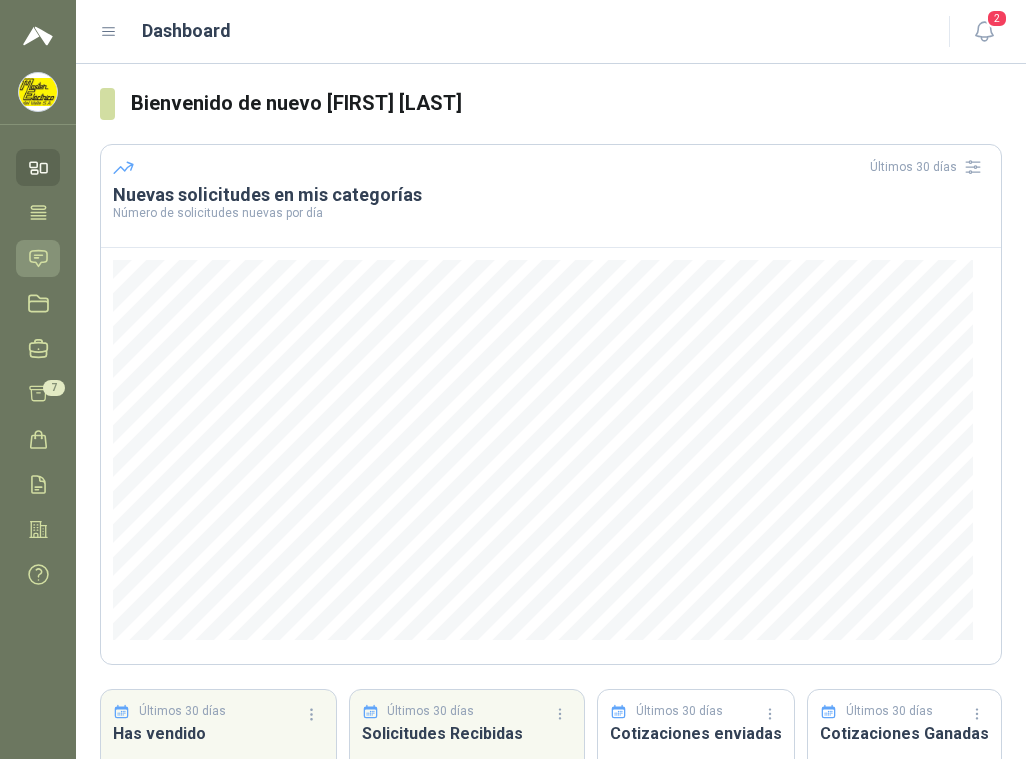 click at bounding box center [38, 258] 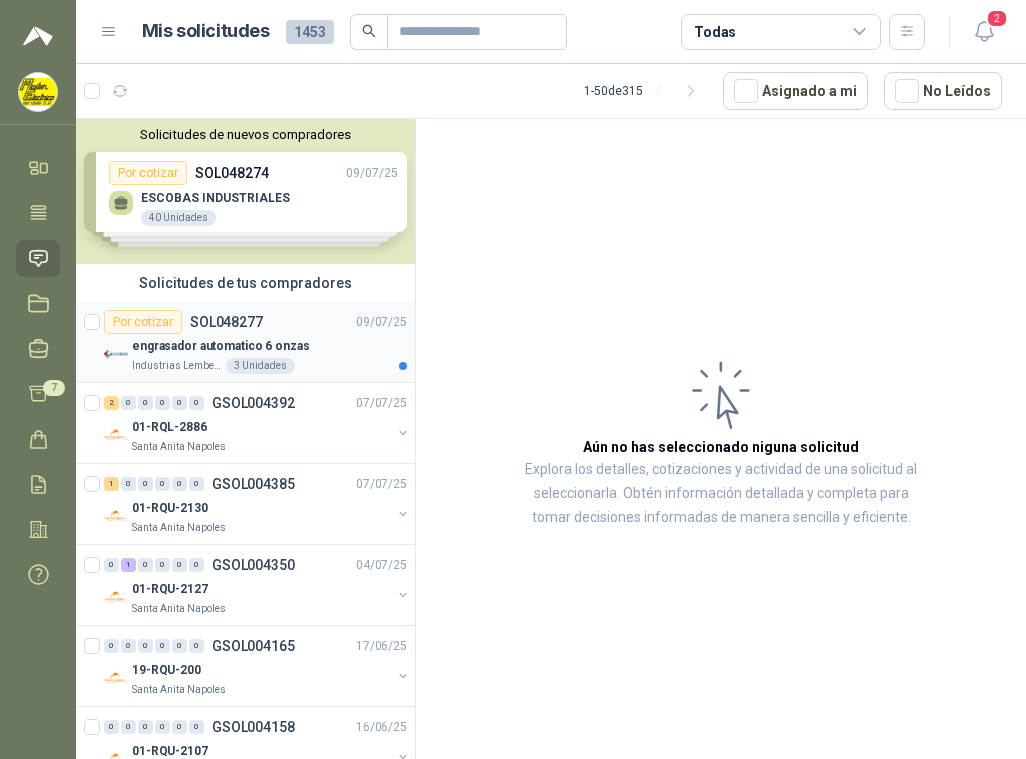 click on "SOL048277" at bounding box center [226, 322] 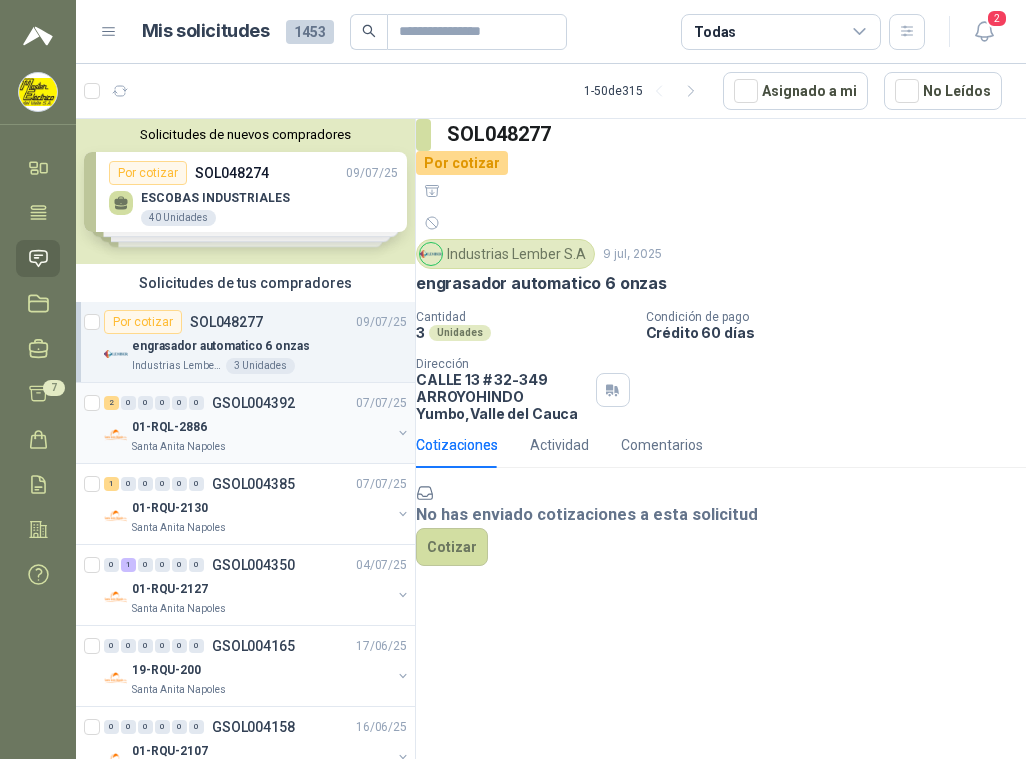 click on "GSOL004392" at bounding box center [253, 403] 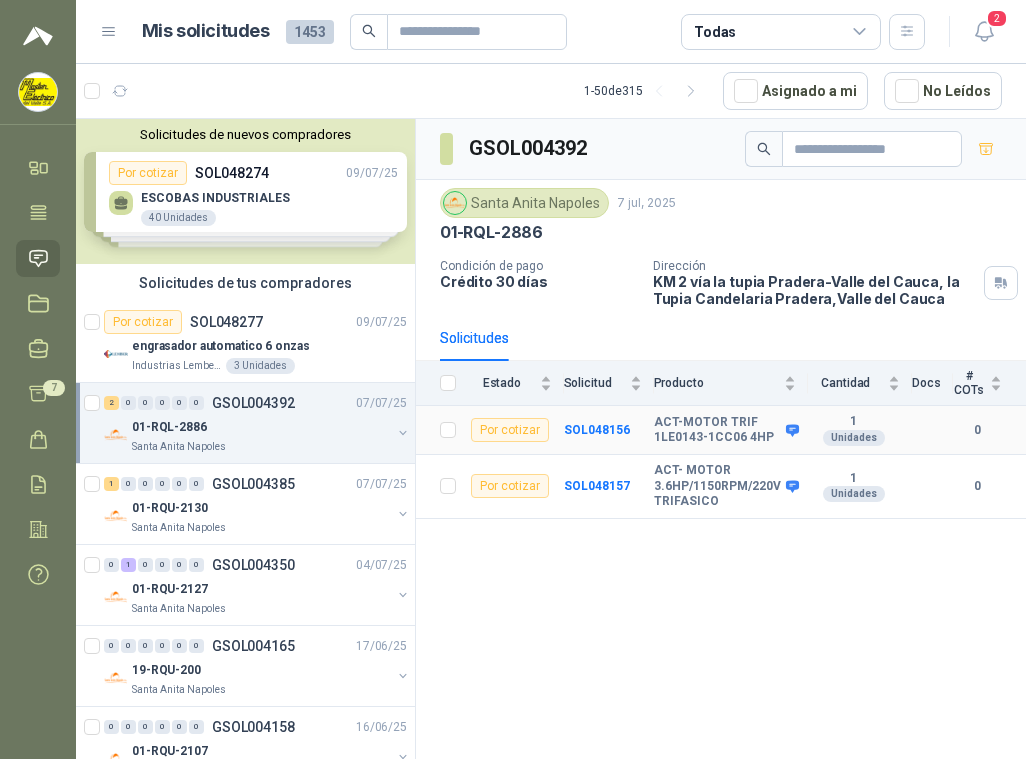 click on "Por cotizar" at bounding box center (510, 430) 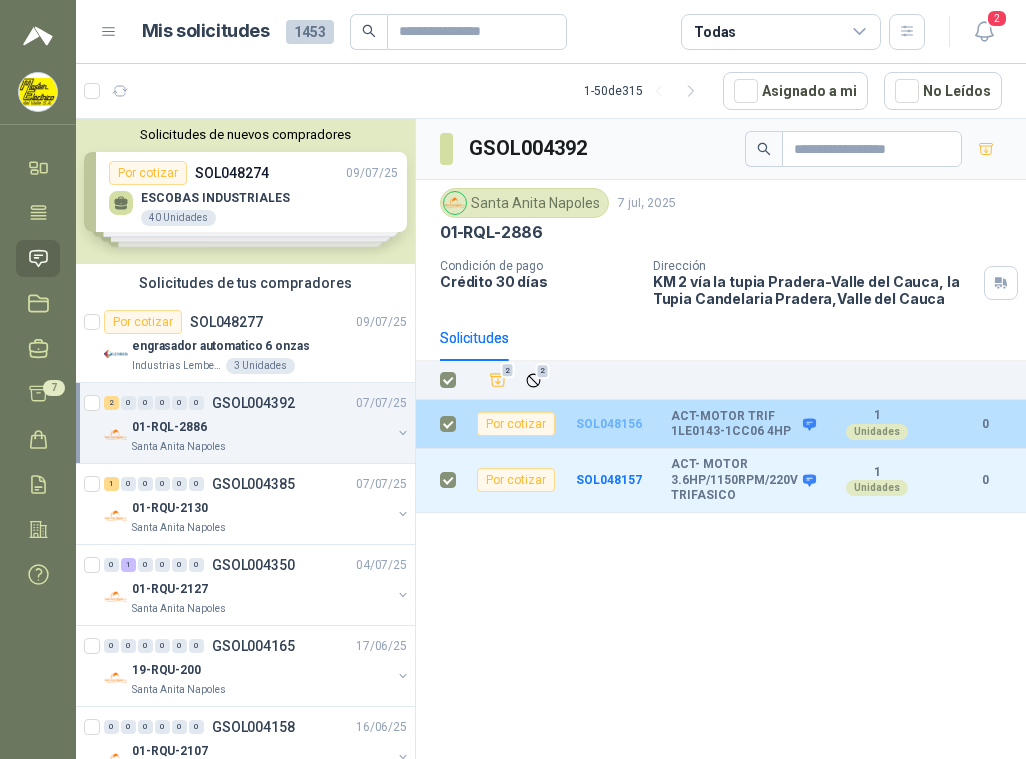 click on "SOL048156" at bounding box center (609, 424) 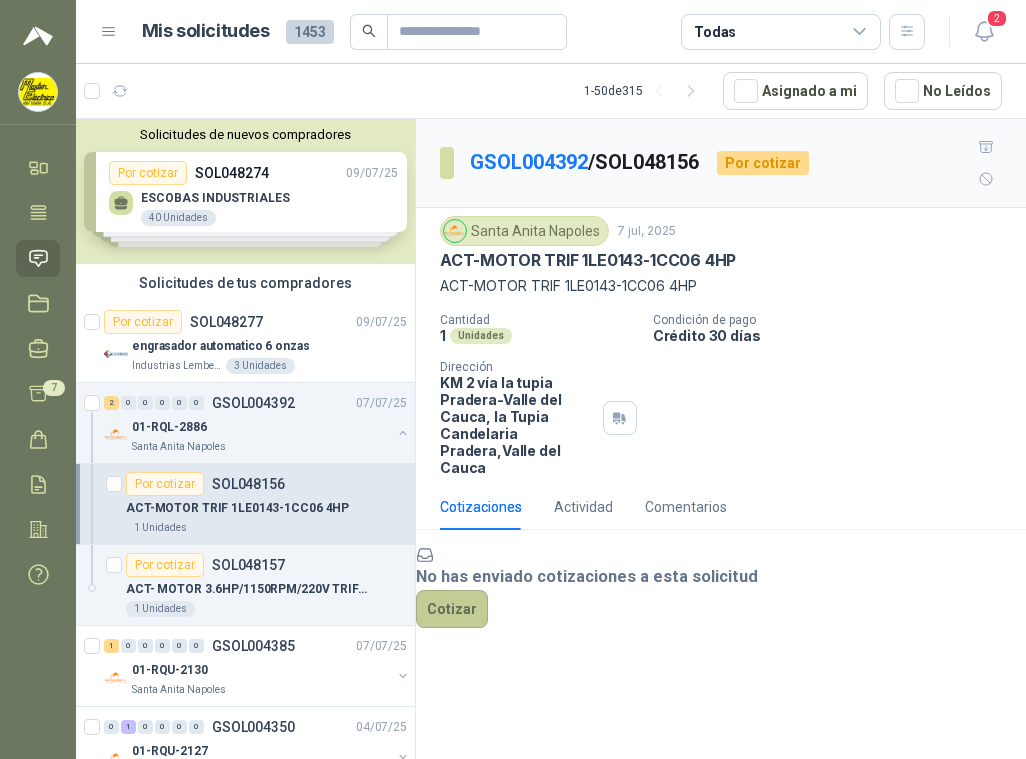 click on "Cotizar" at bounding box center (452, 609) 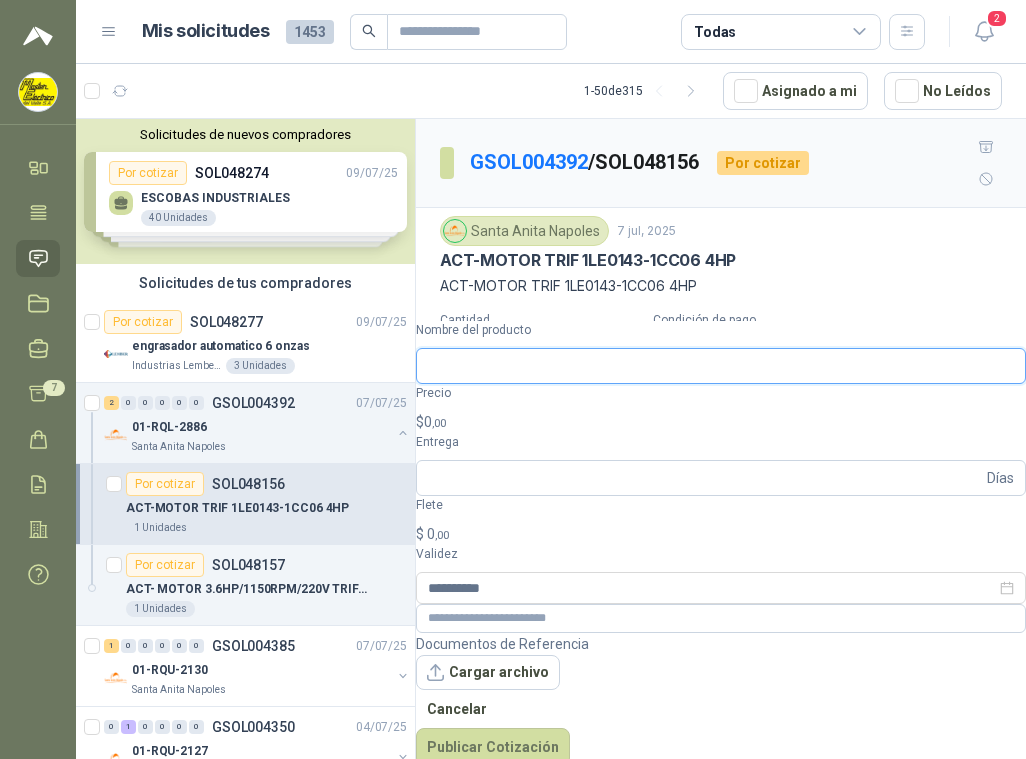 click on "Nombre del producto" at bounding box center [721, 366] 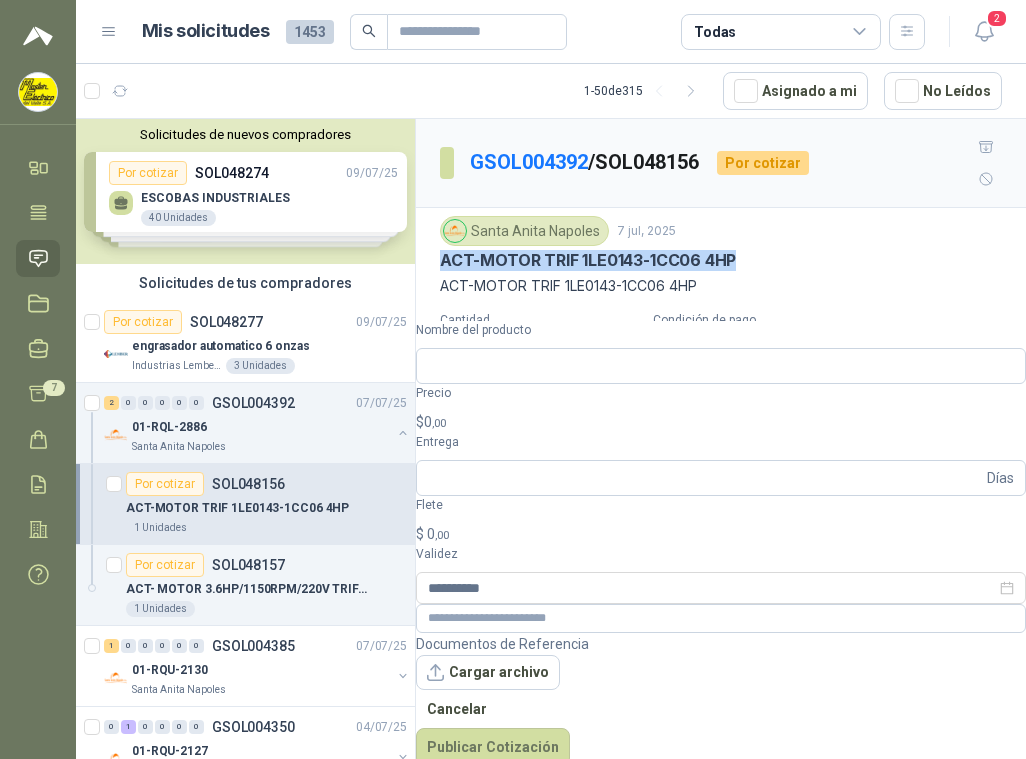 drag, startPoint x: 445, startPoint y: 227, endPoint x: 742, endPoint y: 234, distance: 297.0825 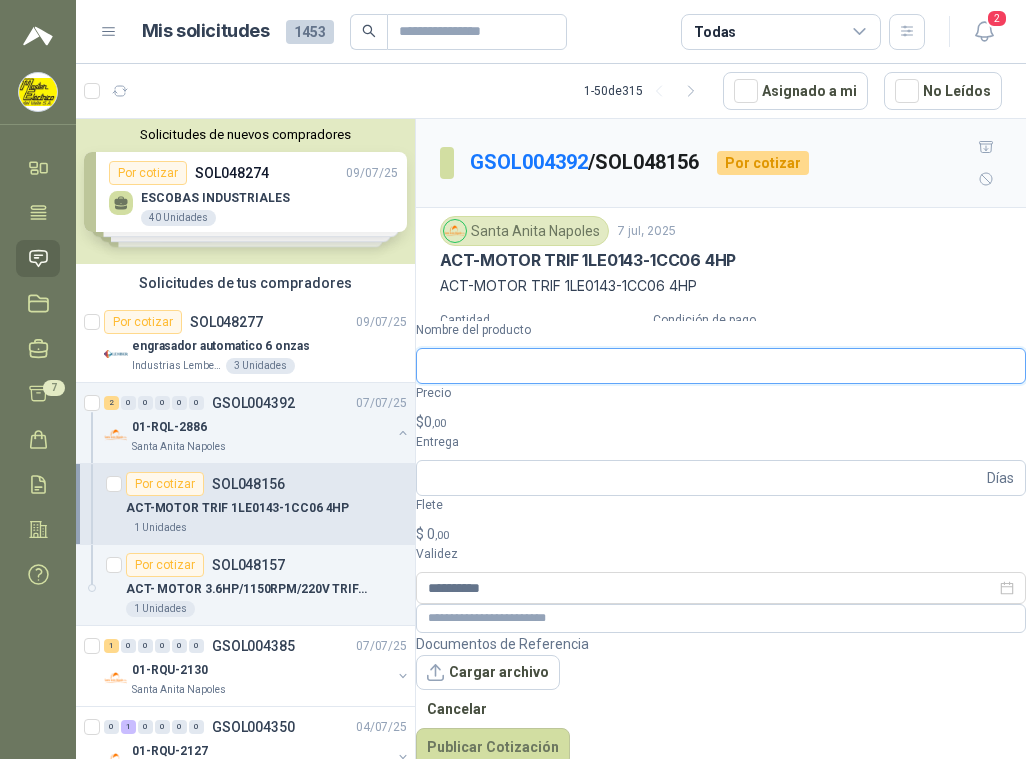 paste on "**********" 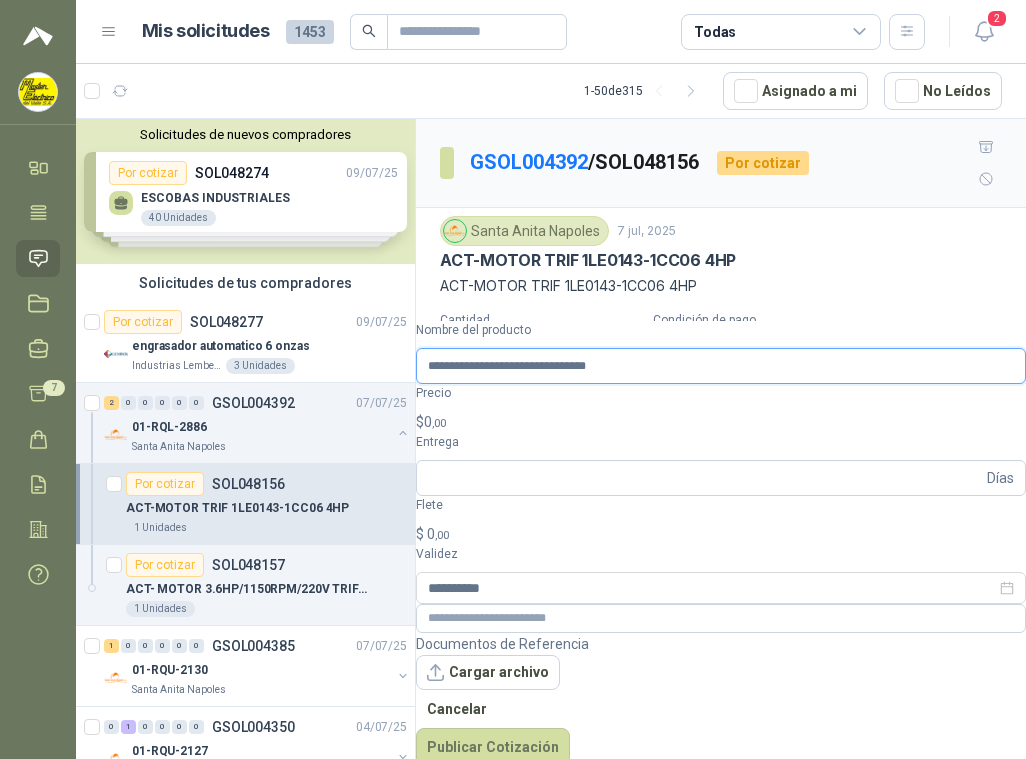 type on "**********" 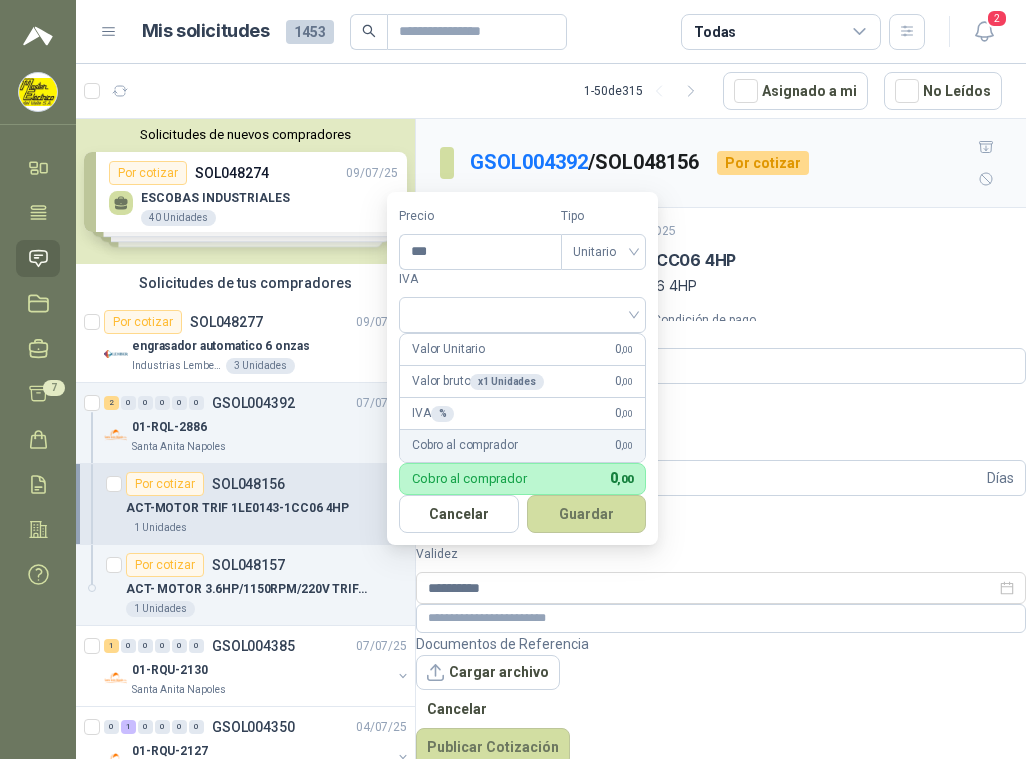 click on "0 ,00" at bounding box center [435, 422] 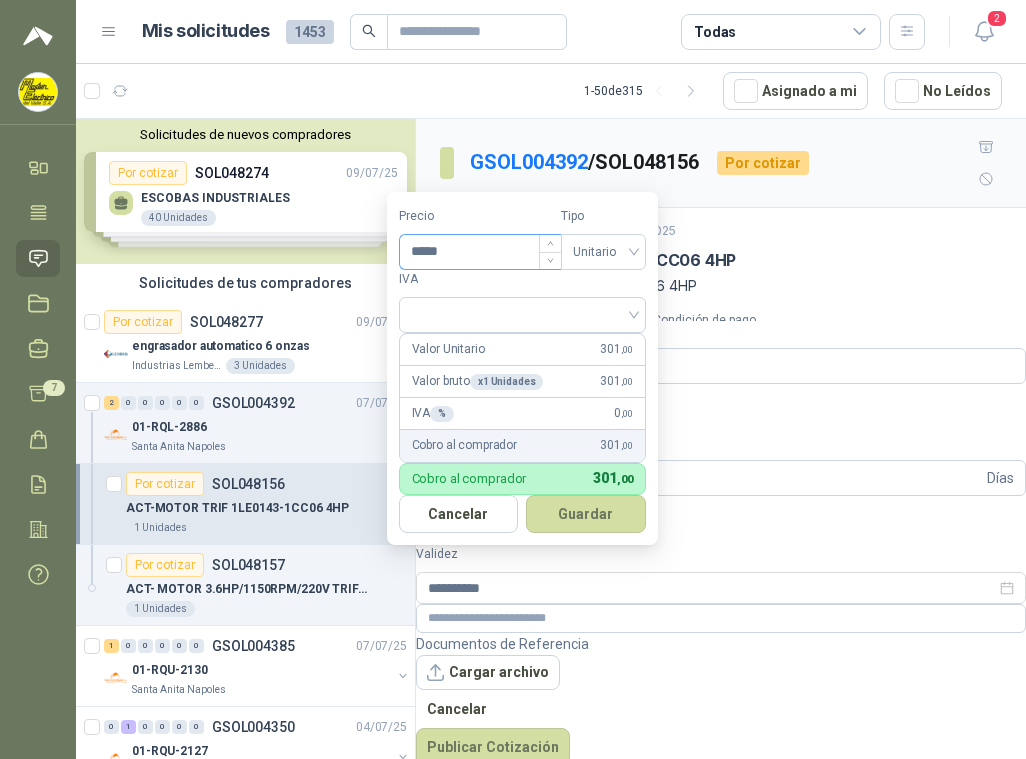 click on "*****" at bounding box center [480, 252] 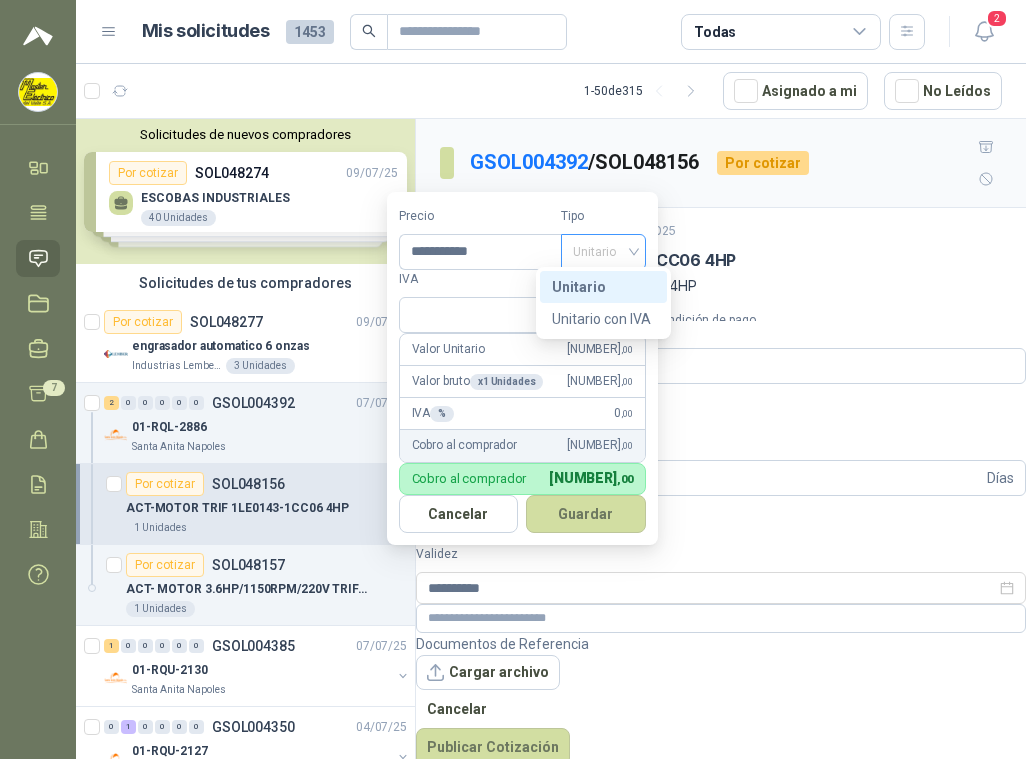 click on "Unitario" at bounding box center (603, 252) 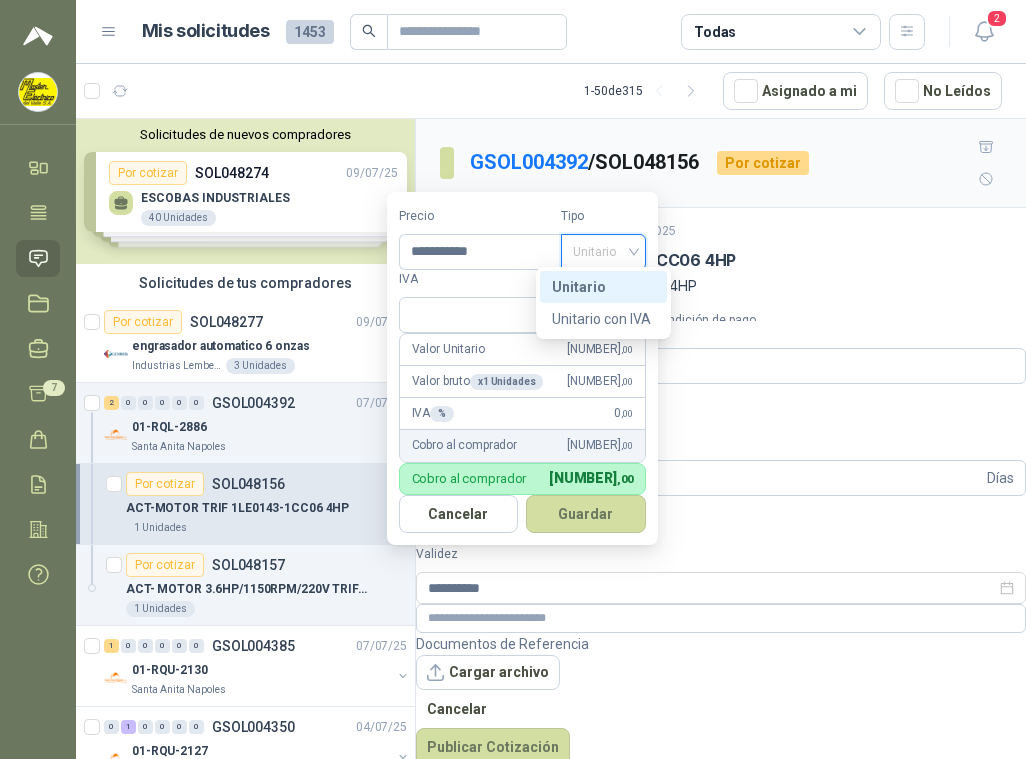 click on "Unitario" at bounding box center (603, 287) 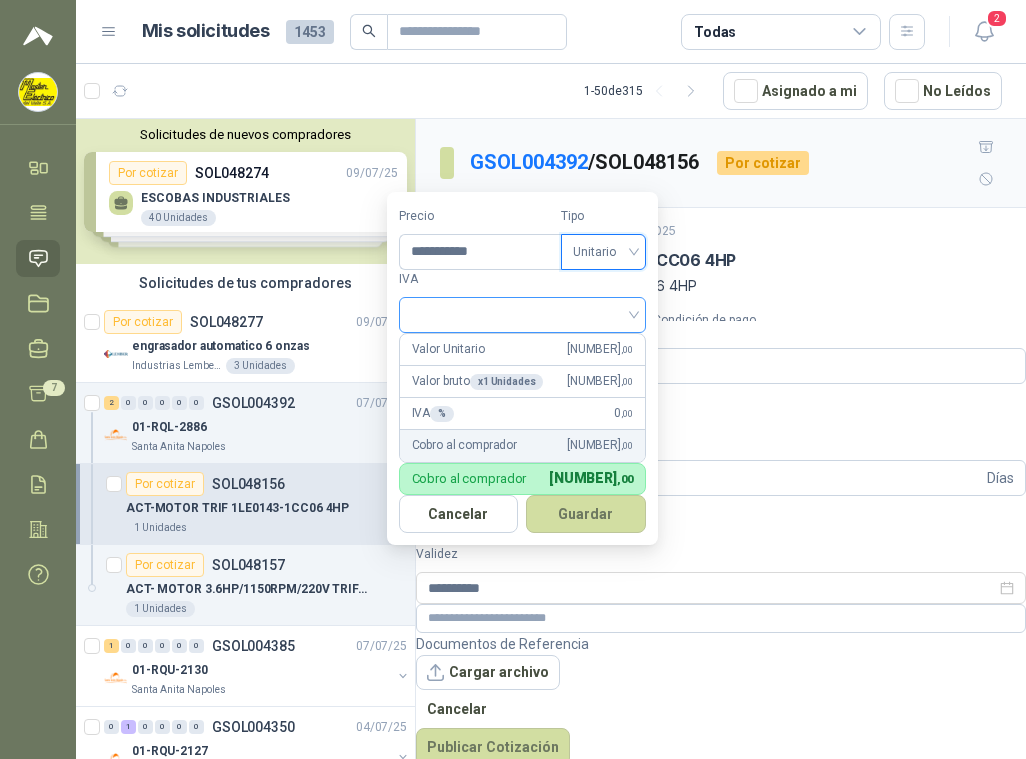 click at bounding box center (522, 315) 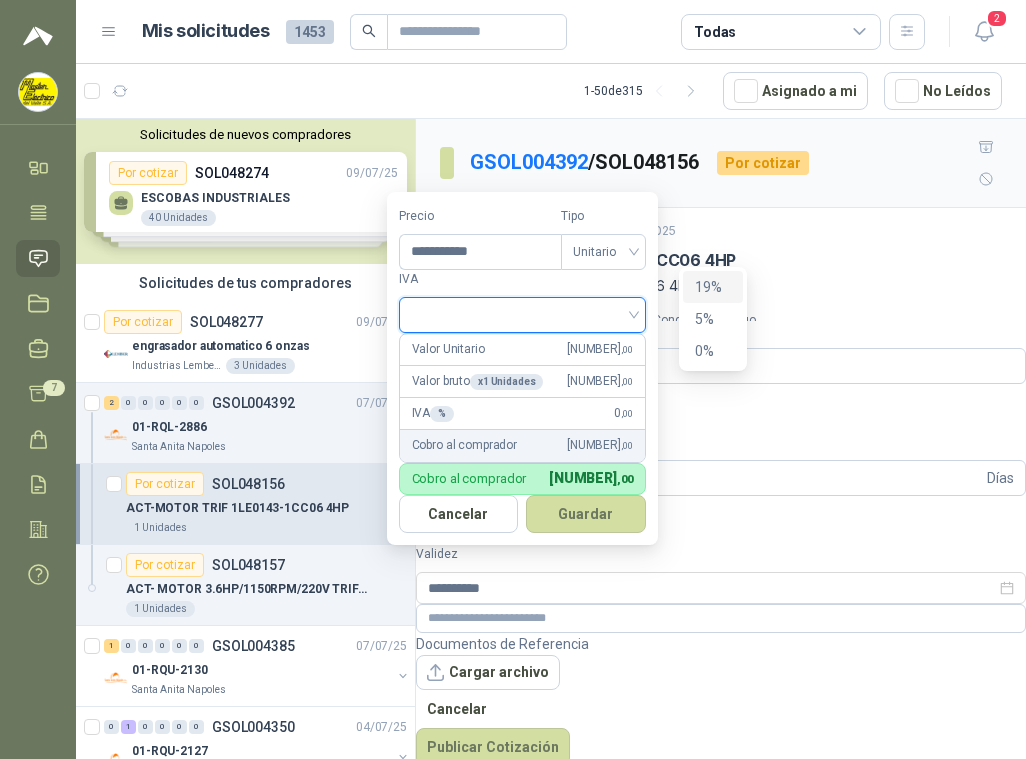 click on "19%" at bounding box center [0, 0] 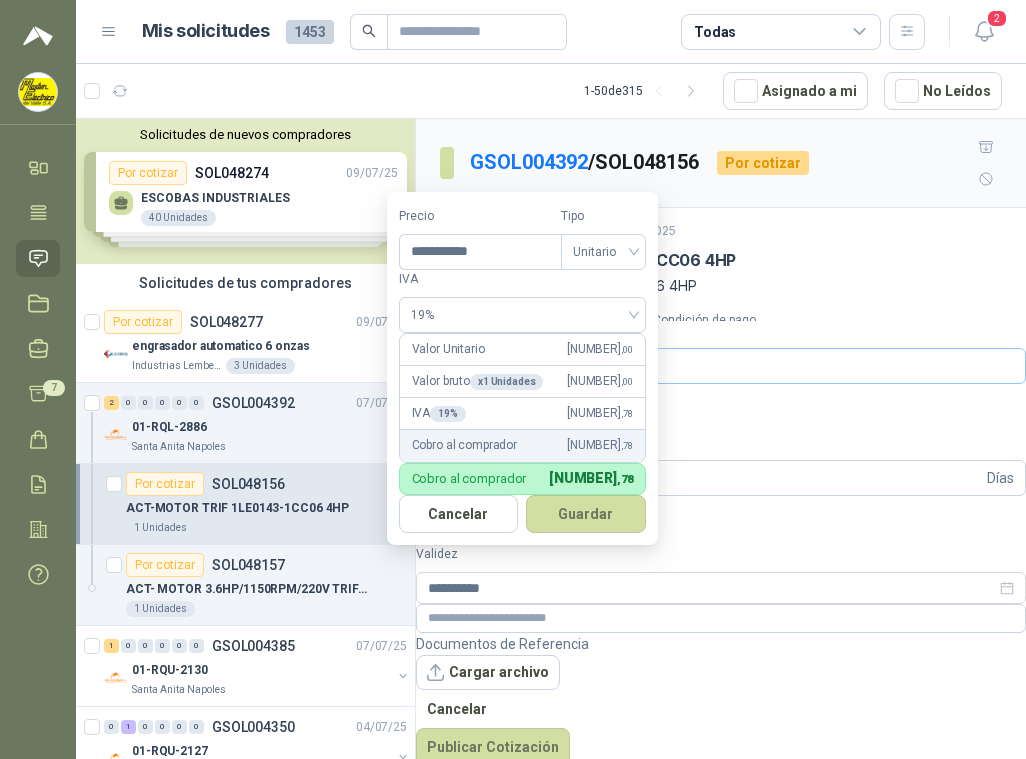 click on "Guardar" at bounding box center [586, 514] 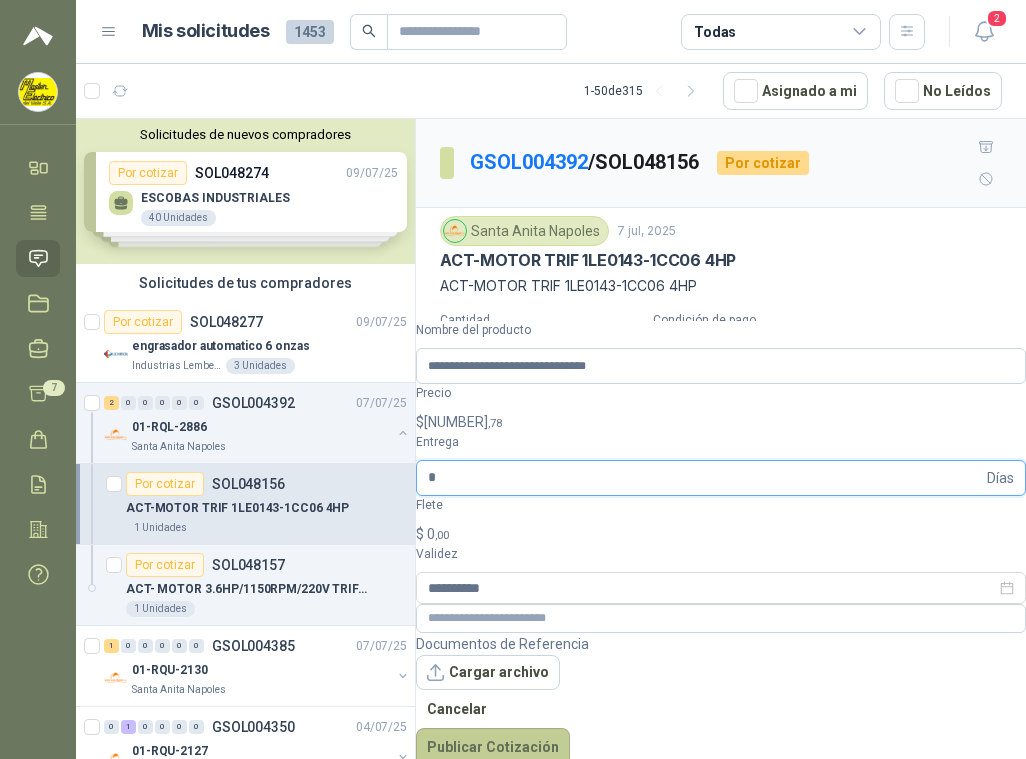 type on "*" 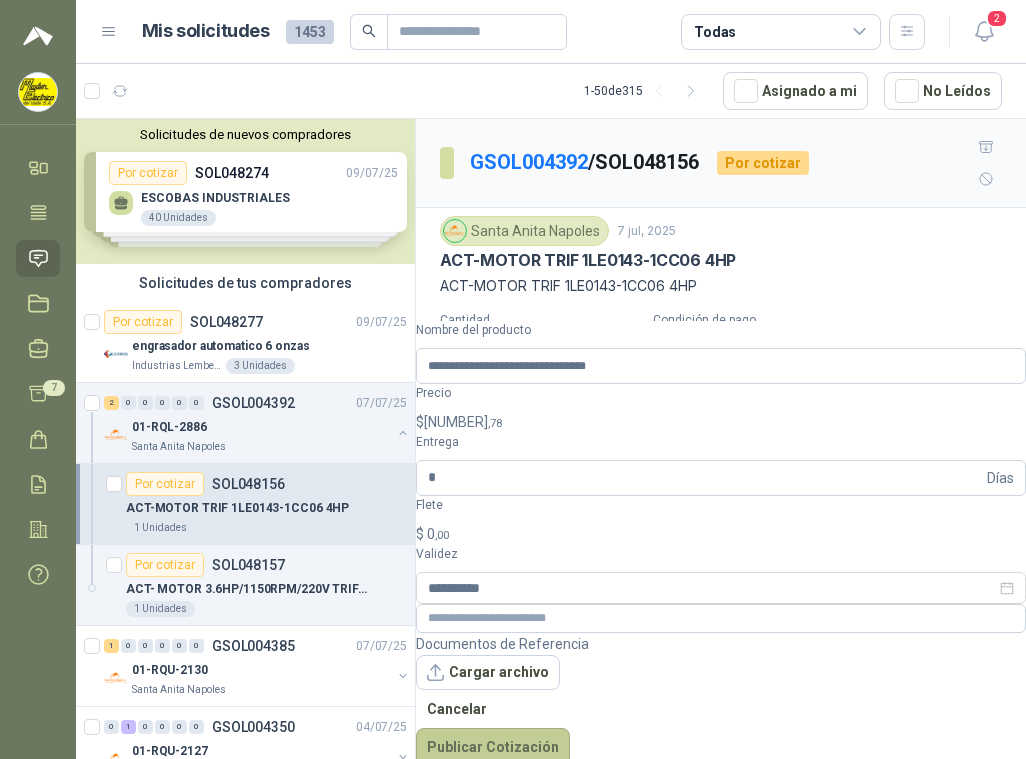 click on "Publicar Cotización" at bounding box center (493, 747) 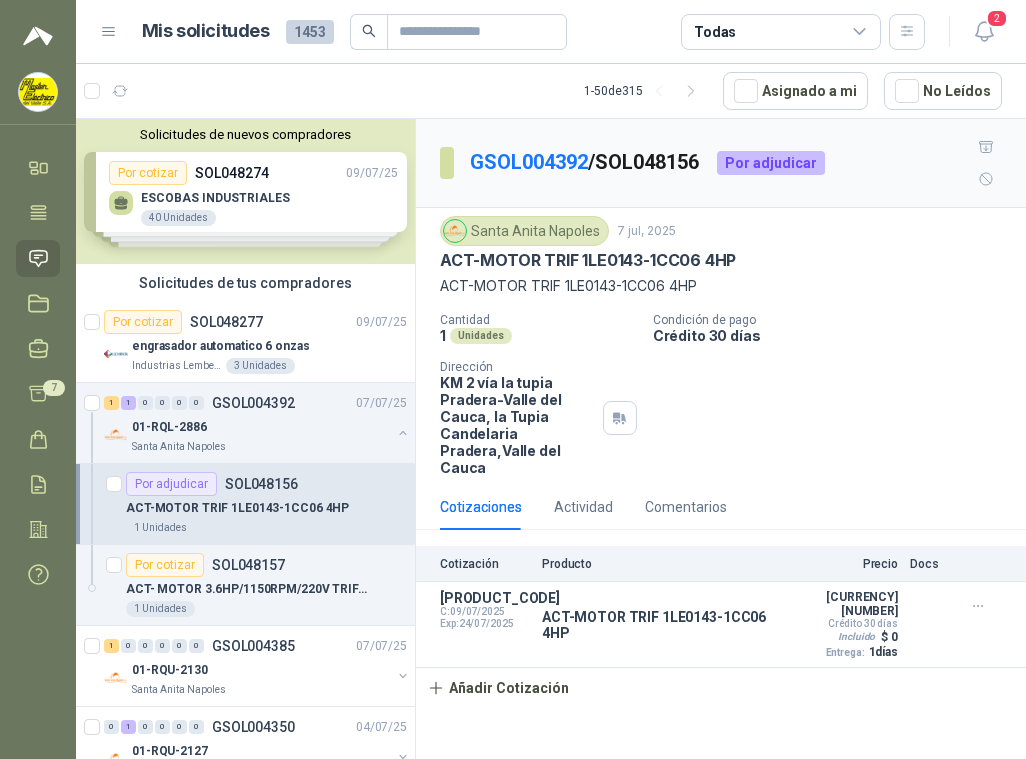 click on "SOL048156" at bounding box center [261, 484] 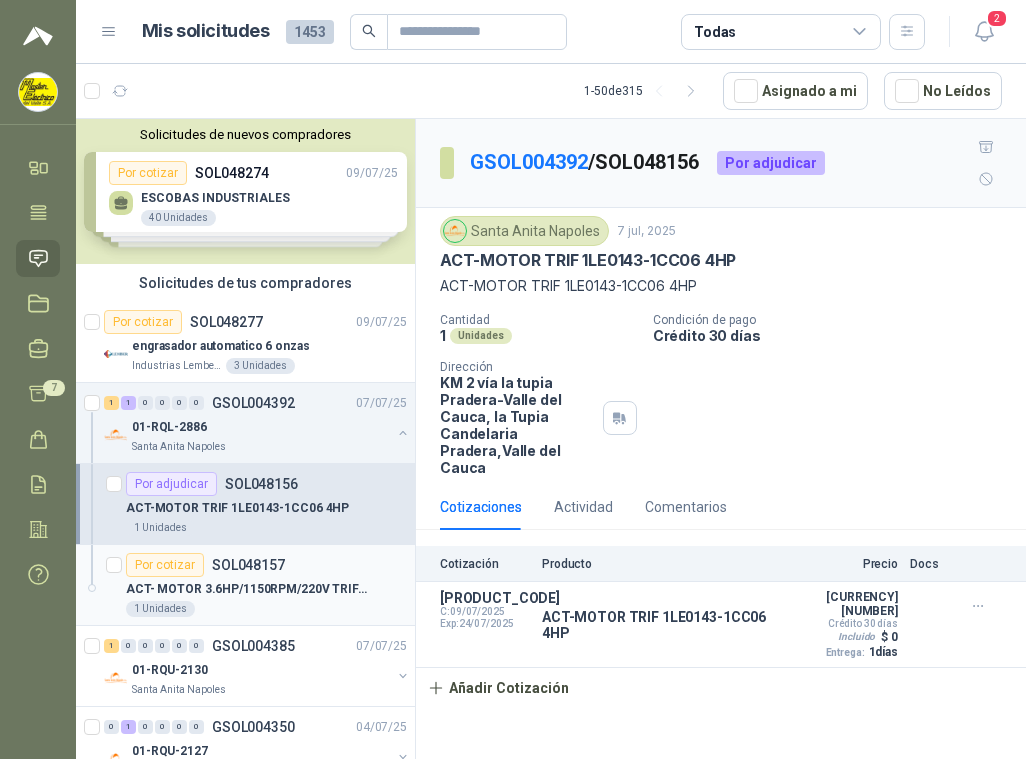 click on "SOL048157" at bounding box center (248, 565) 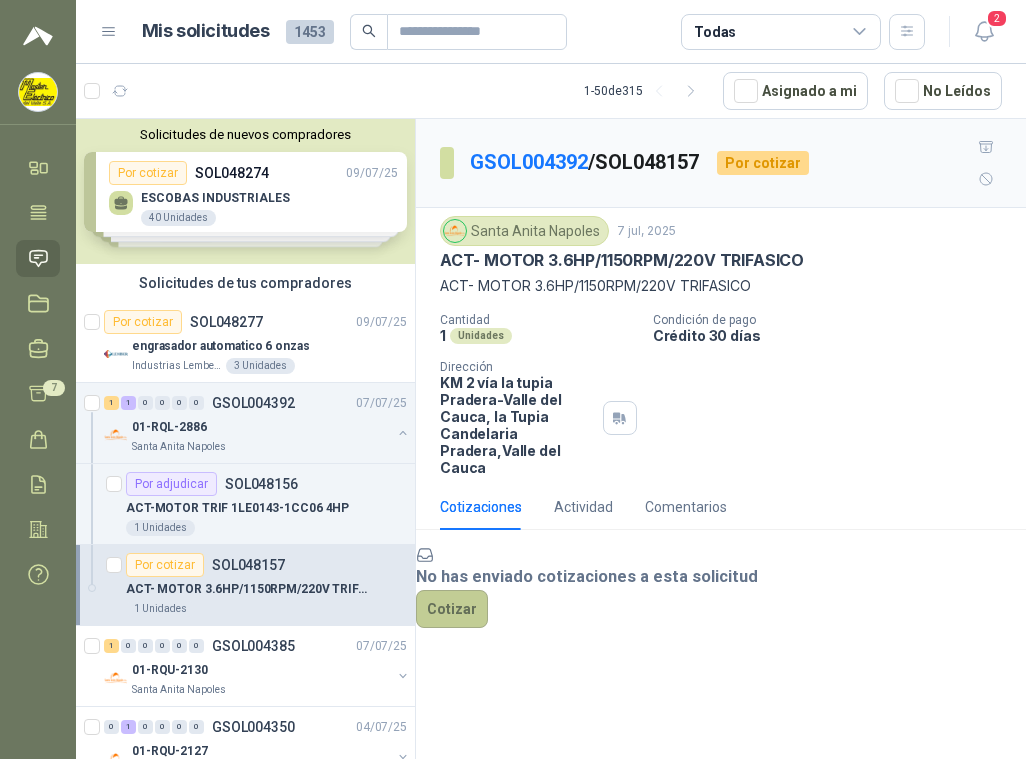 click on "Cotizar" at bounding box center (452, 609) 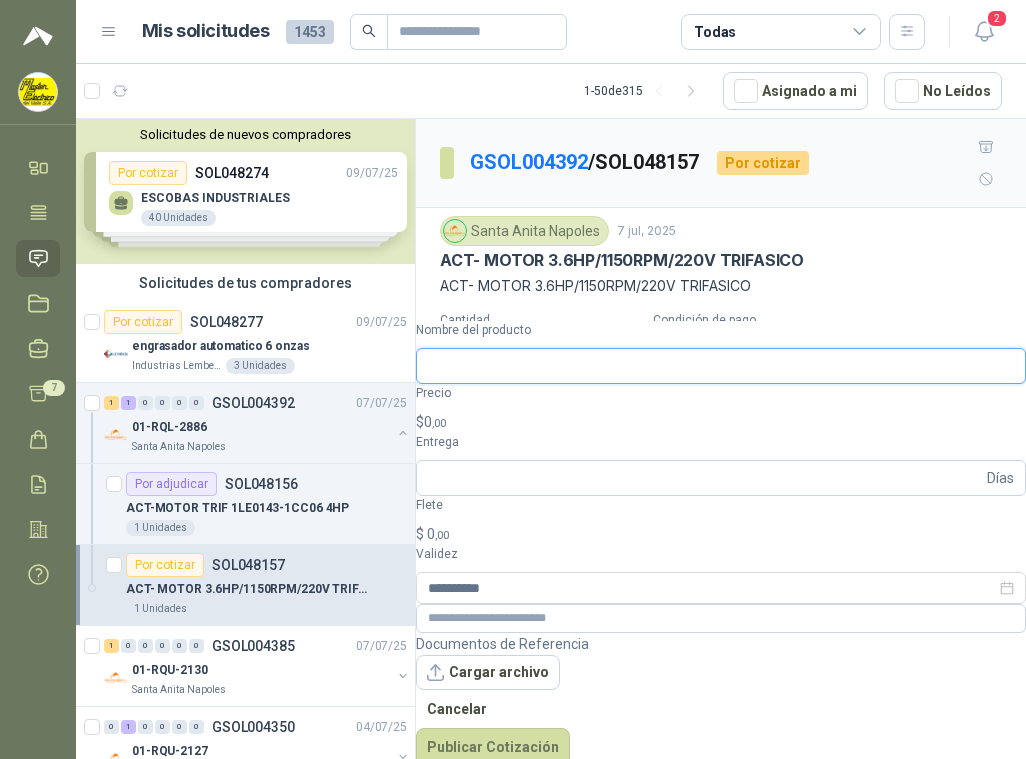 paste on "**********" 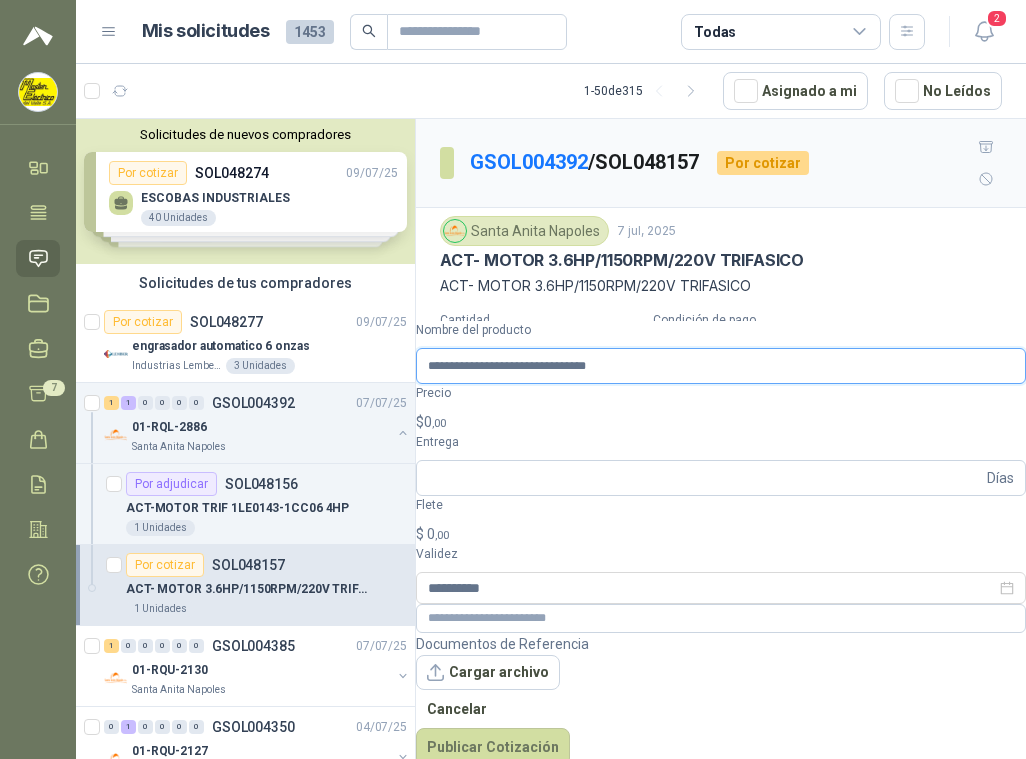 drag, startPoint x: 455, startPoint y: 508, endPoint x: 687, endPoint y: 530, distance: 233.04077 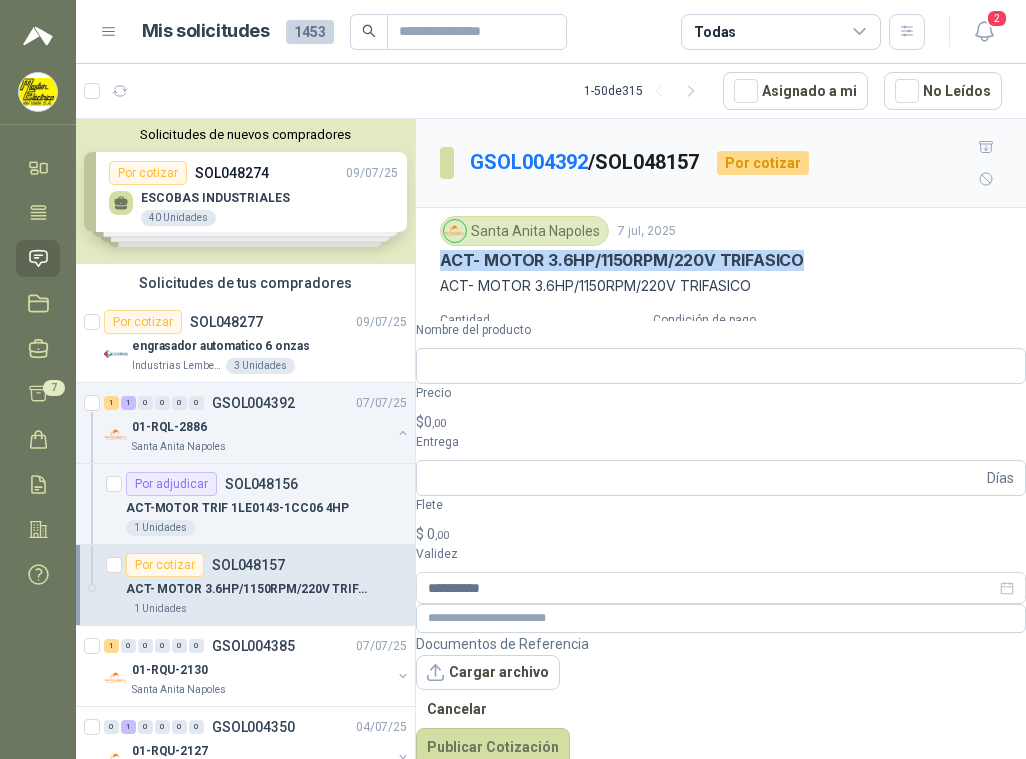 drag, startPoint x: 442, startPoint y: 224, endPoint x: 820, endPoint y: 231, distance: 378.06482 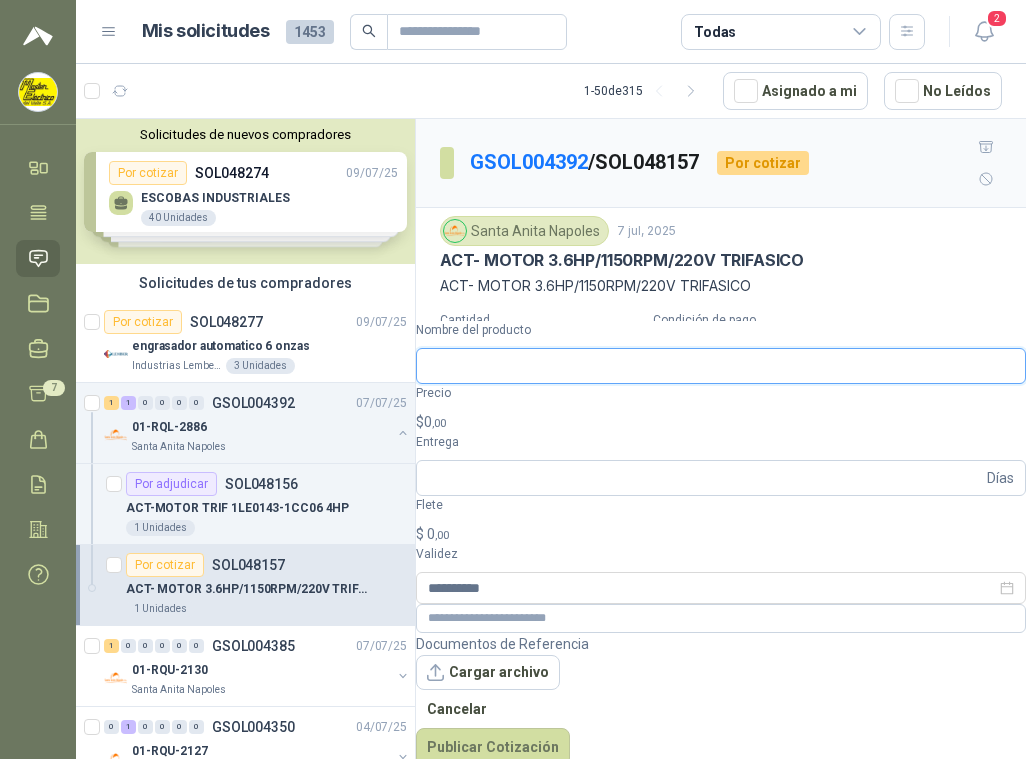 paste on "**********" 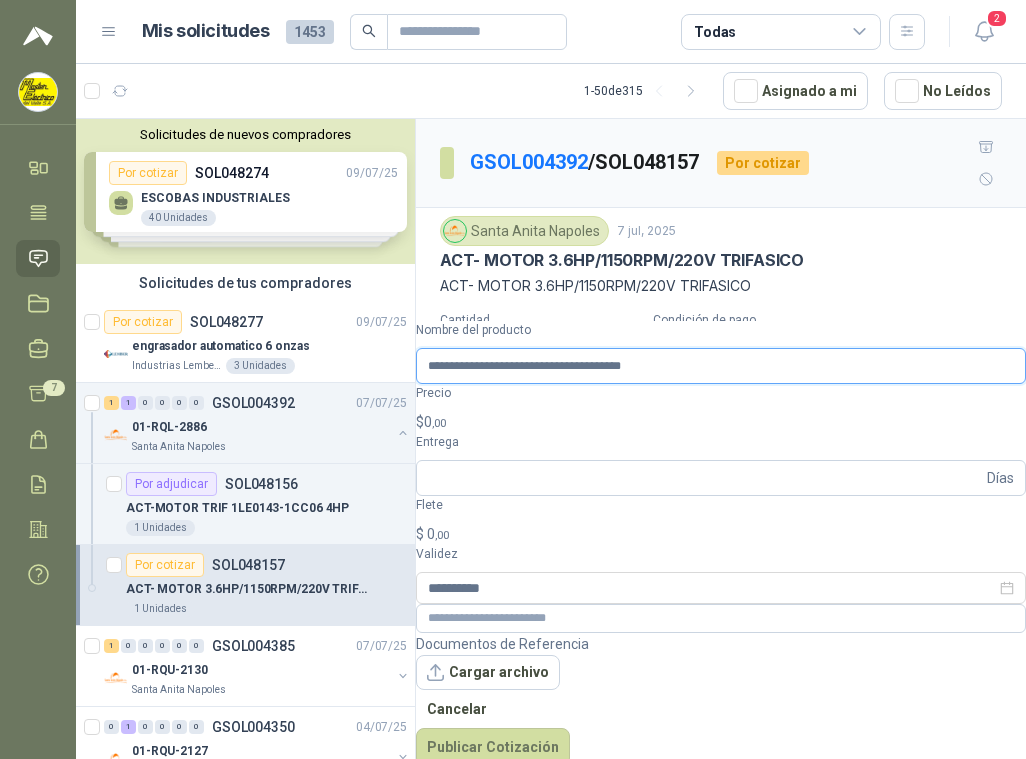 type on "**********" 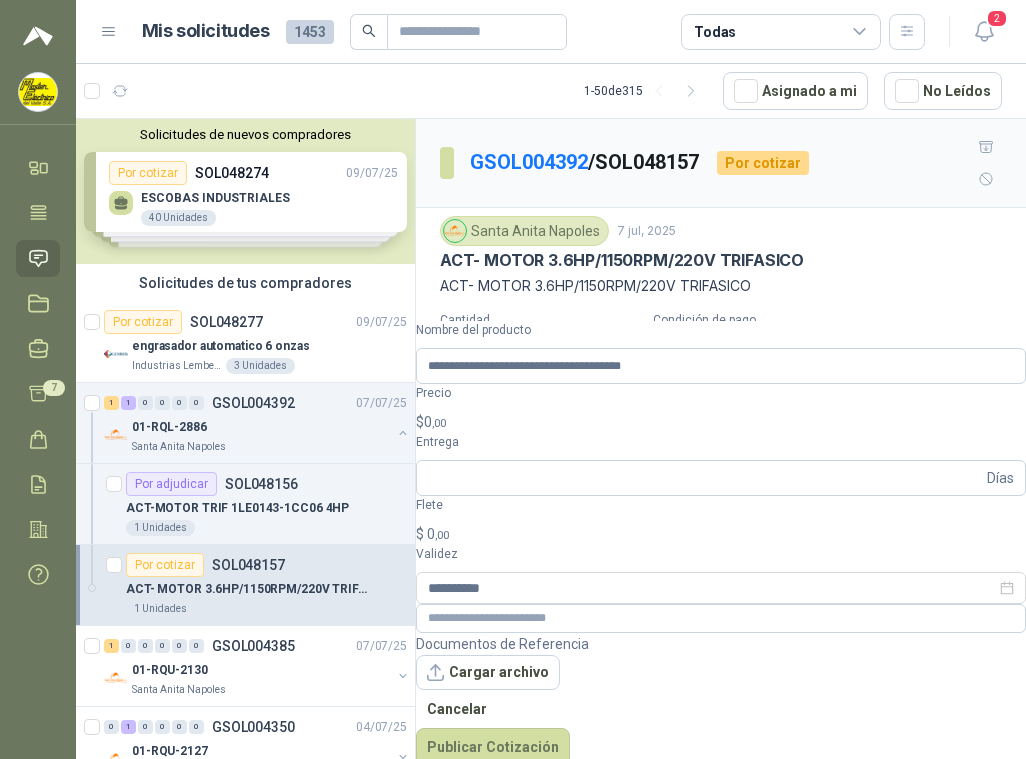 click on "$  0 ,00" at bounding box center [721, 422] 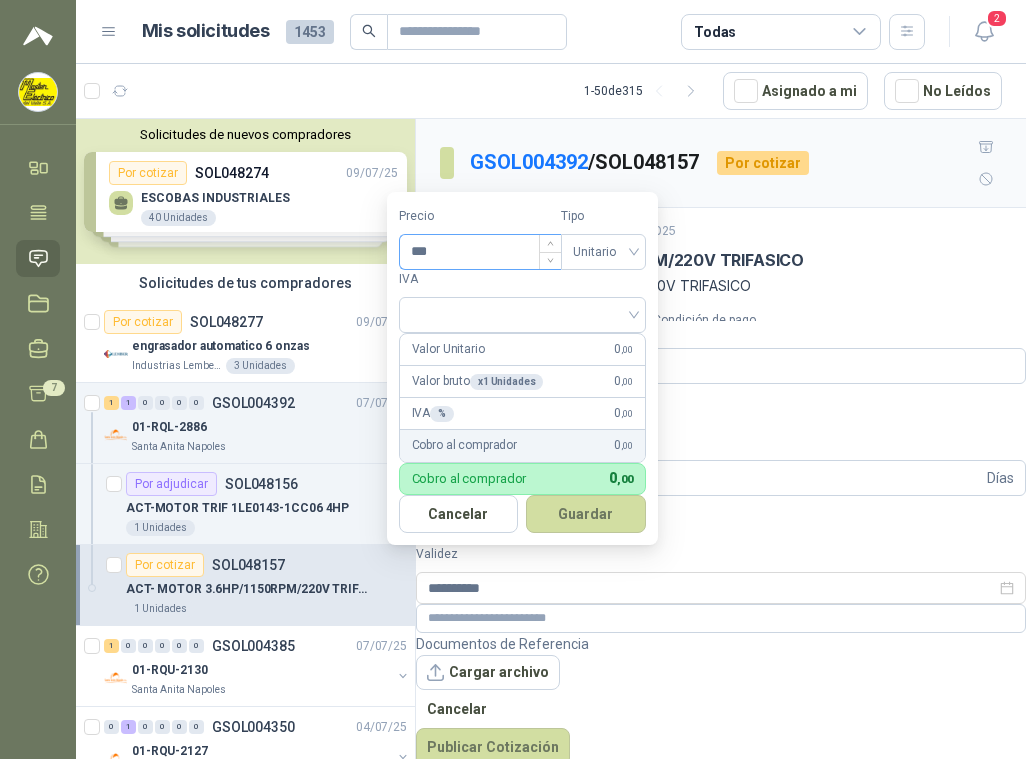 click on "***" at bounding box center [480, 252] 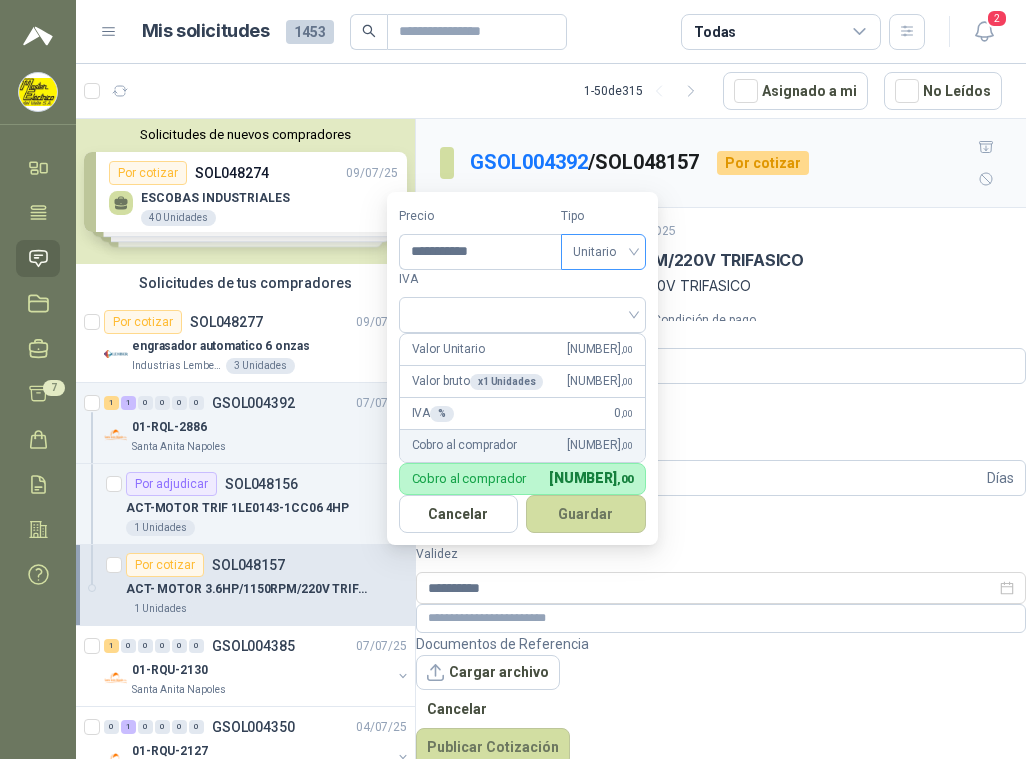 click on "Unitario" at bounding box center [603, 252] 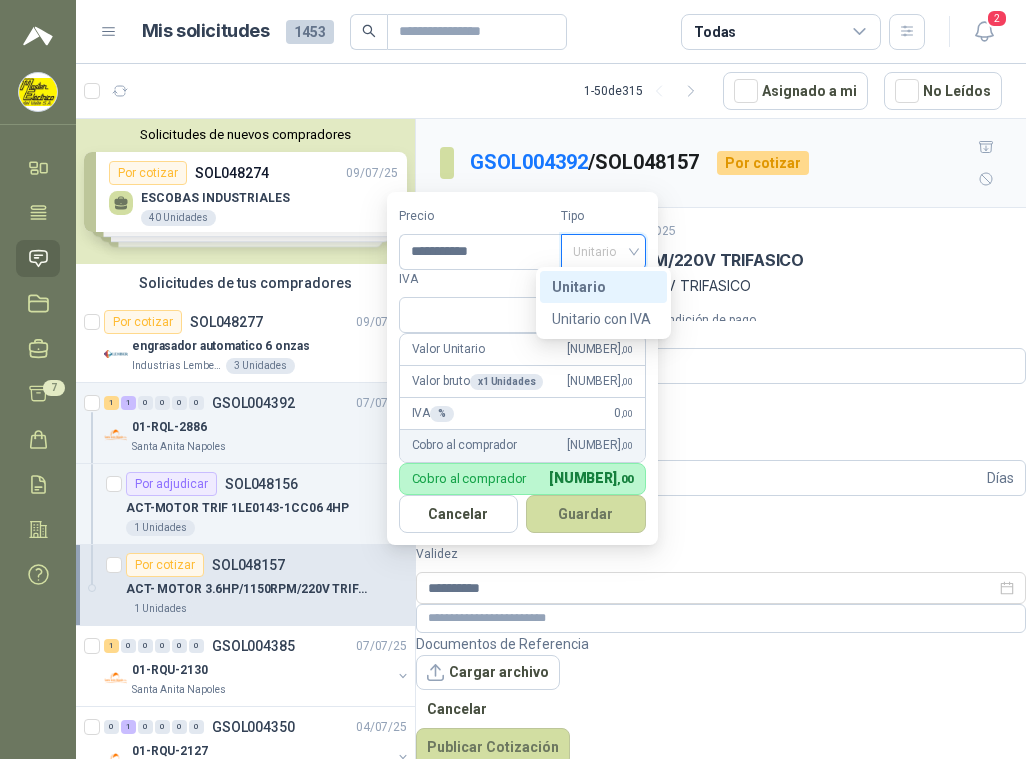 click on "Unitario" at bounding box center (603, 287) 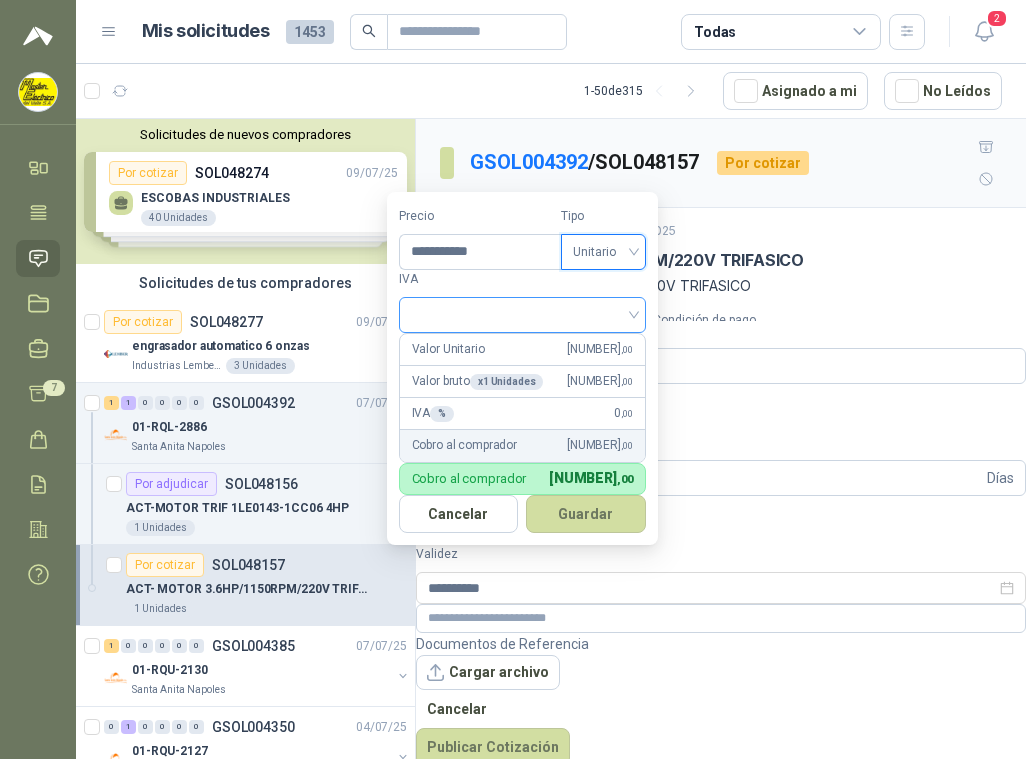 click at bounding box center [522, 313] 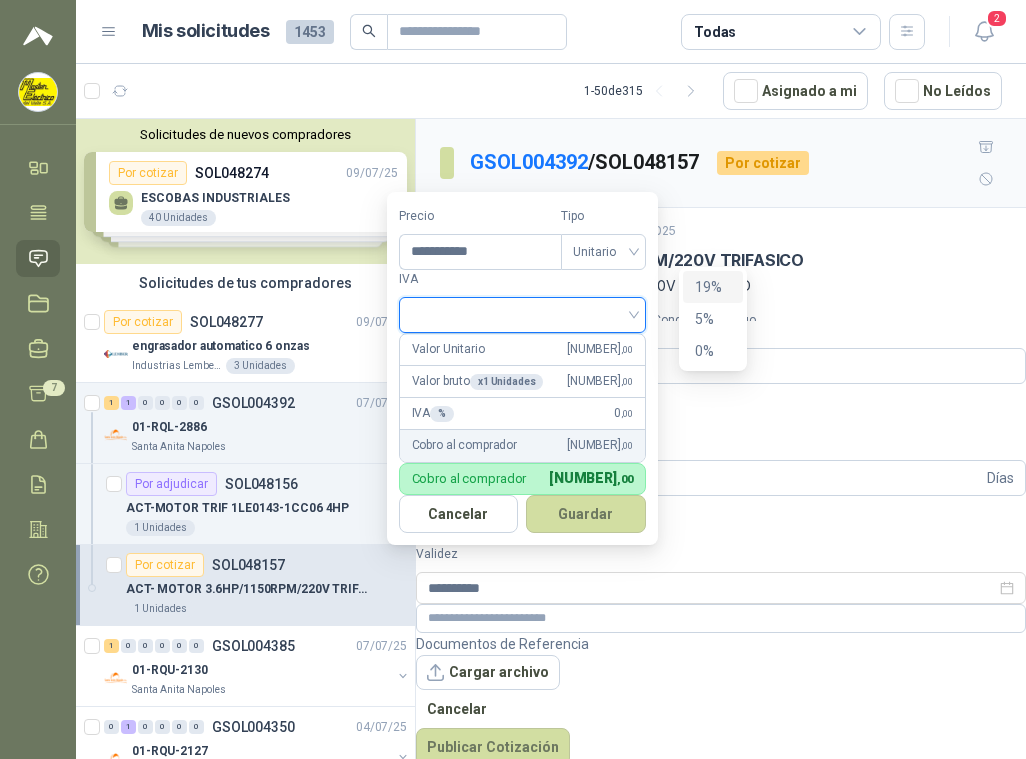 click on "19%" at bounding box center [0, 0] 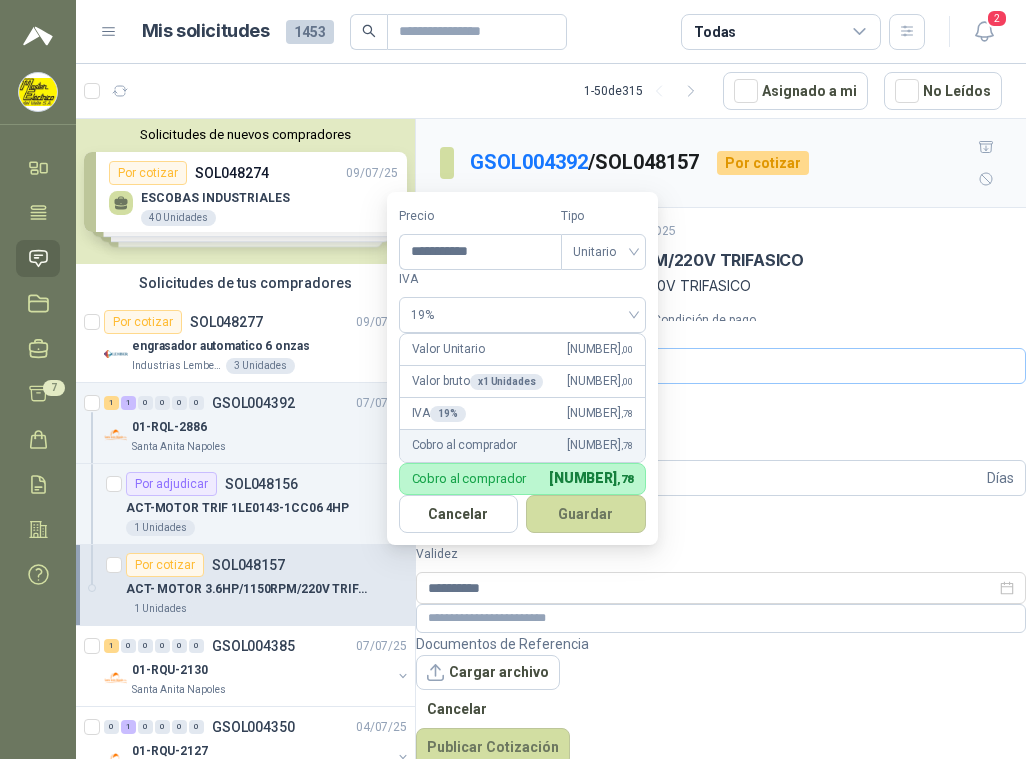 click on "Guardar" at bounding box center (586, 514) 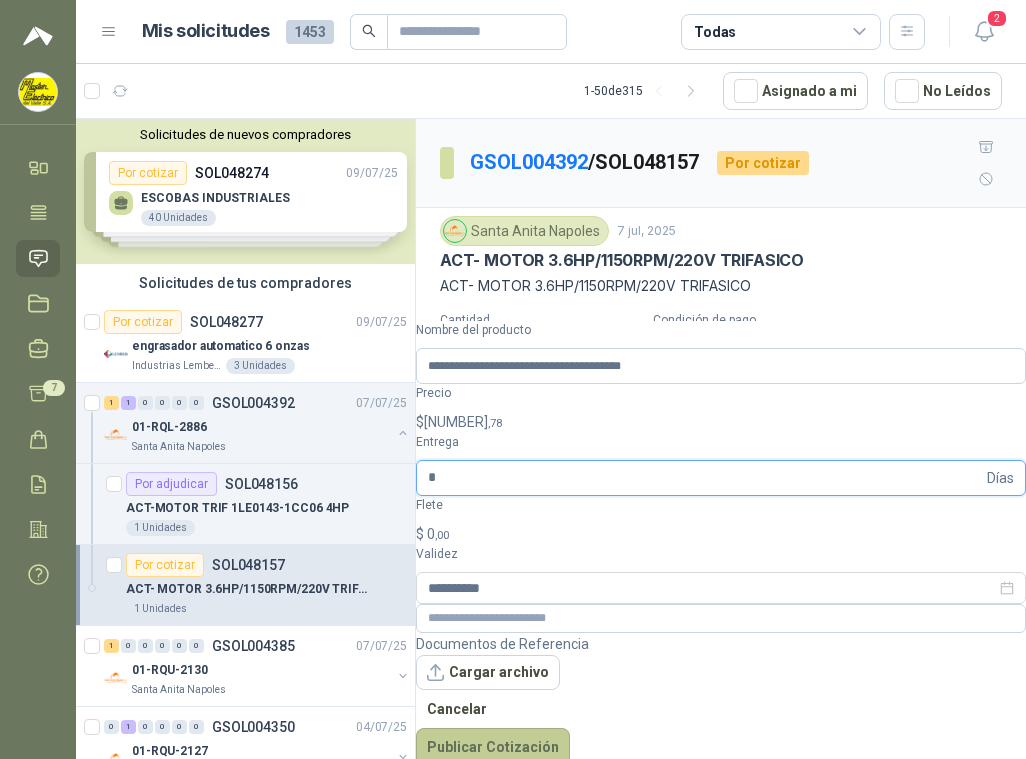 type on "*" 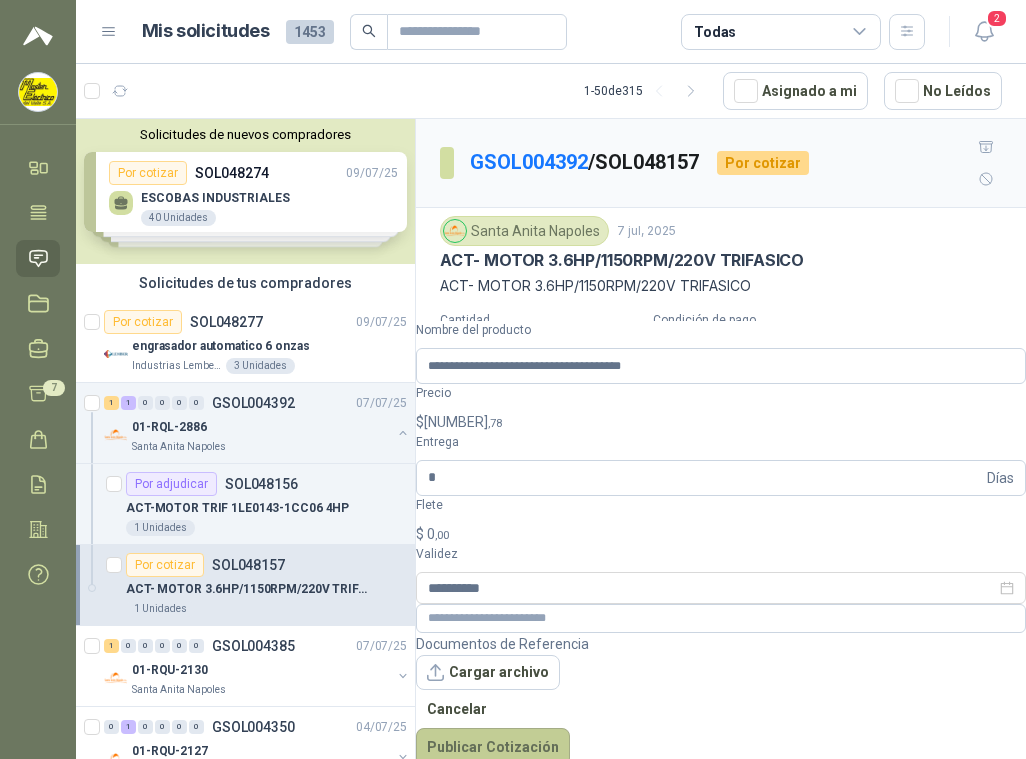 click on "Publicar Cotización" at bounding box center [493, 747] 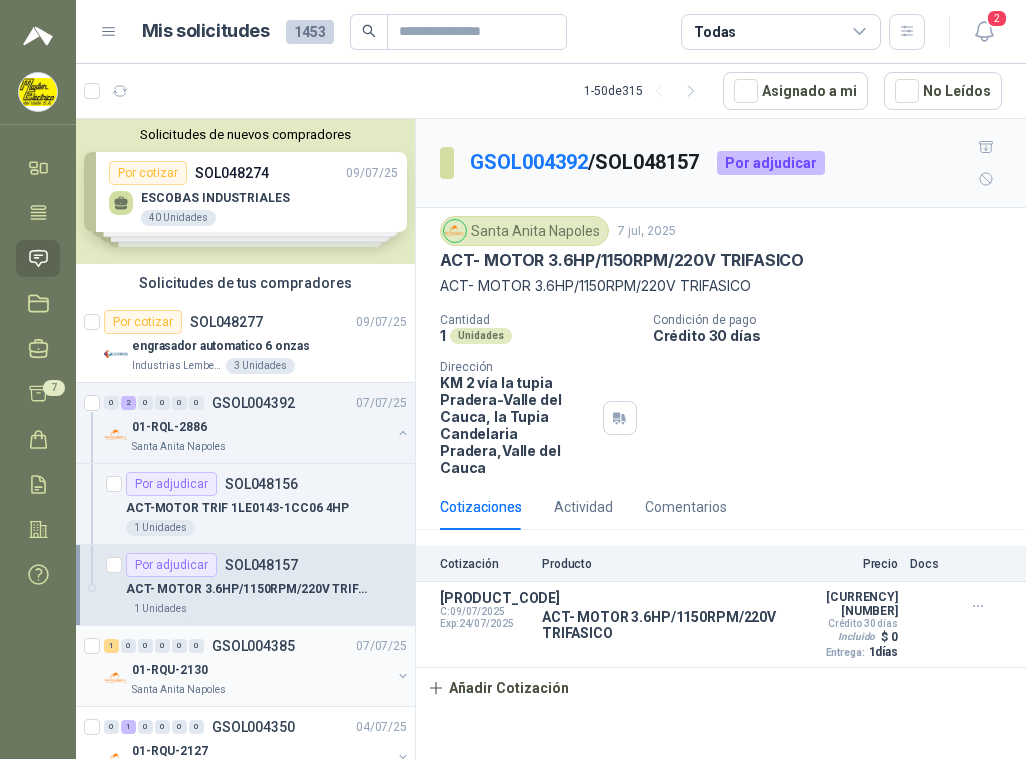 click on "GSOL004385" at bounding box center (253, 646) 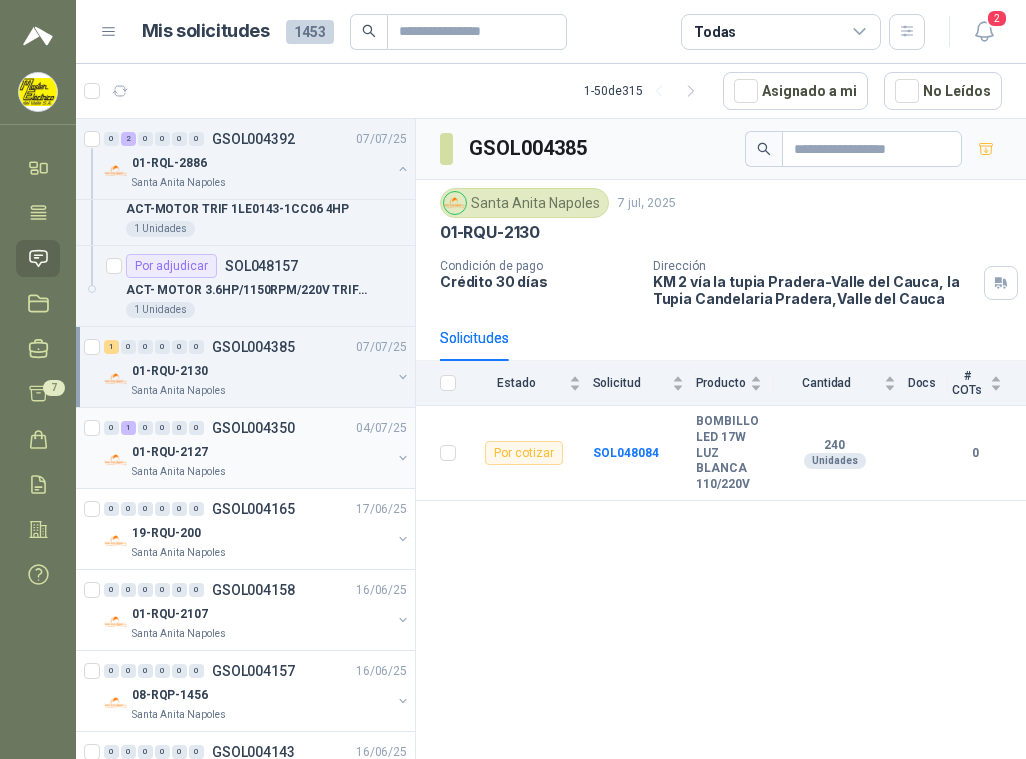 scroll, scrollTop: 300, scrollLeft: 0, axis: vertical 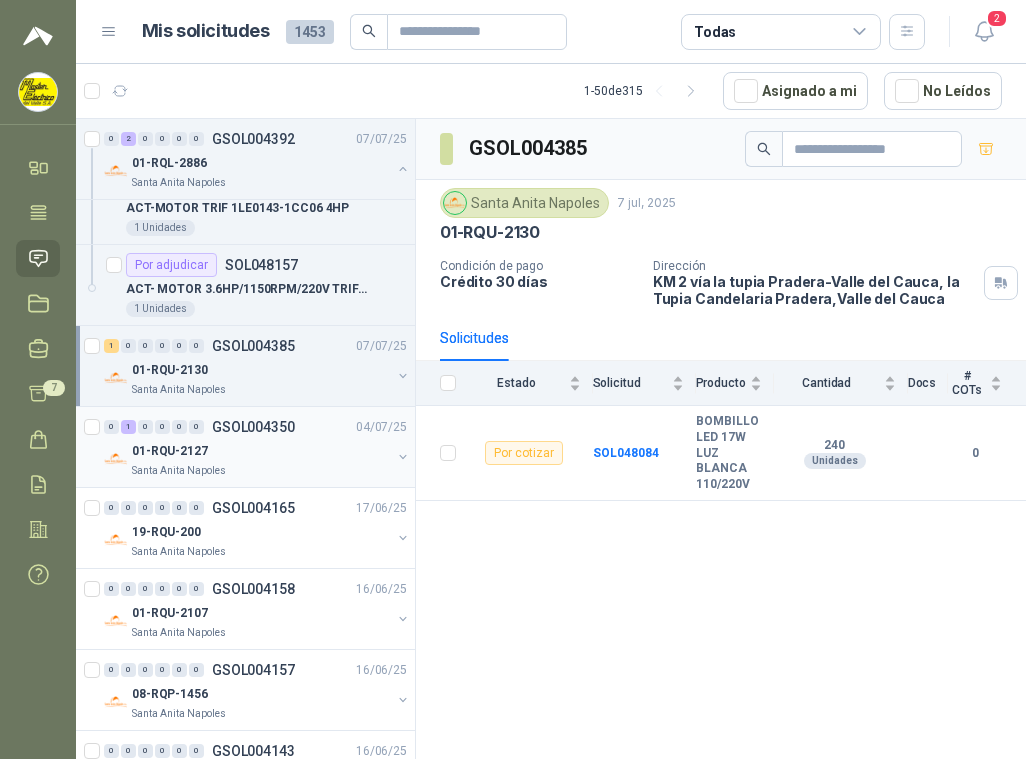 click on "GSOL004350" at bounding box center (253, 427) 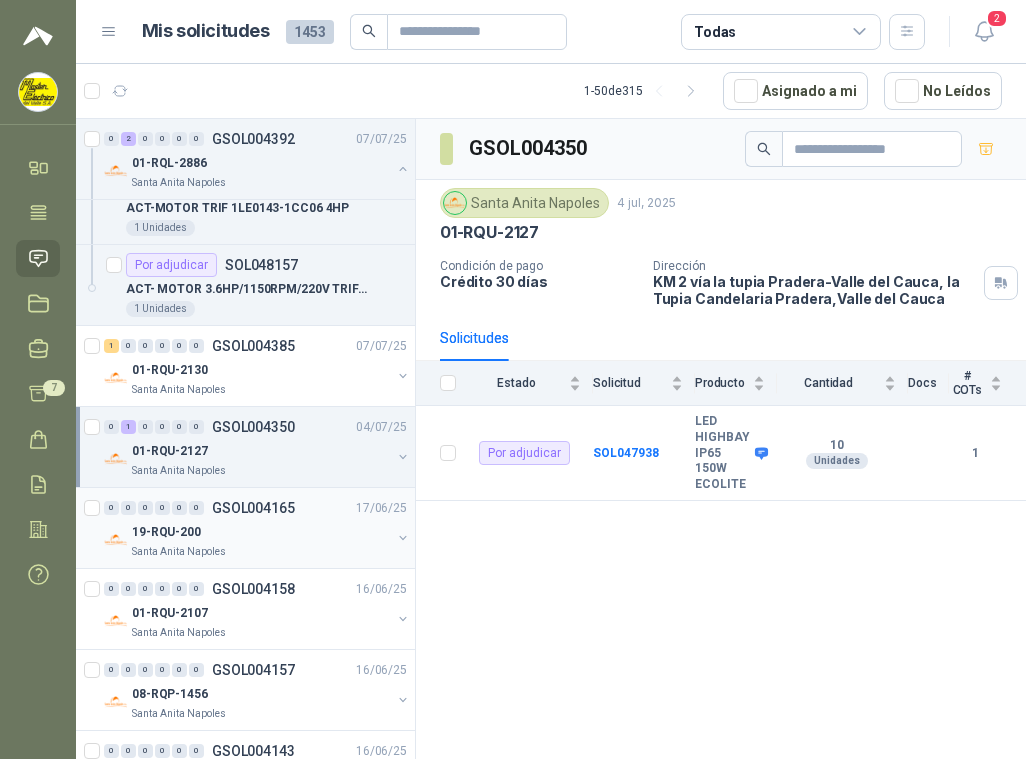 click on "GSOL004165" at bounding box center (253, 508) 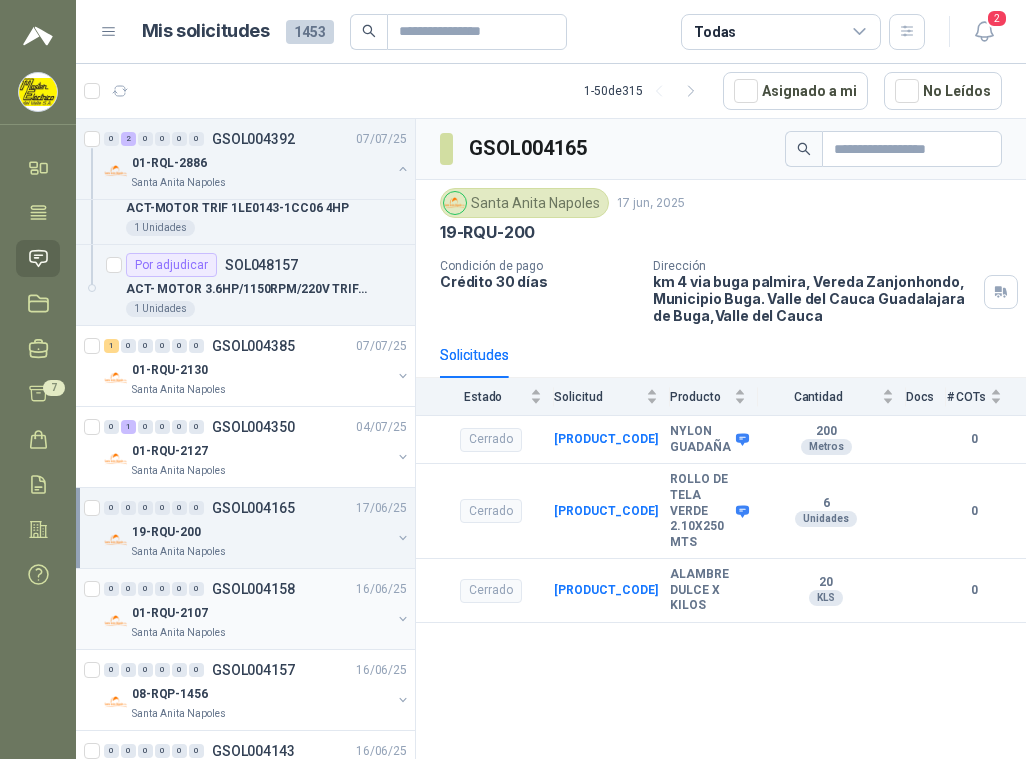 click on "GSOL004158" at bounding box center [253, 589] 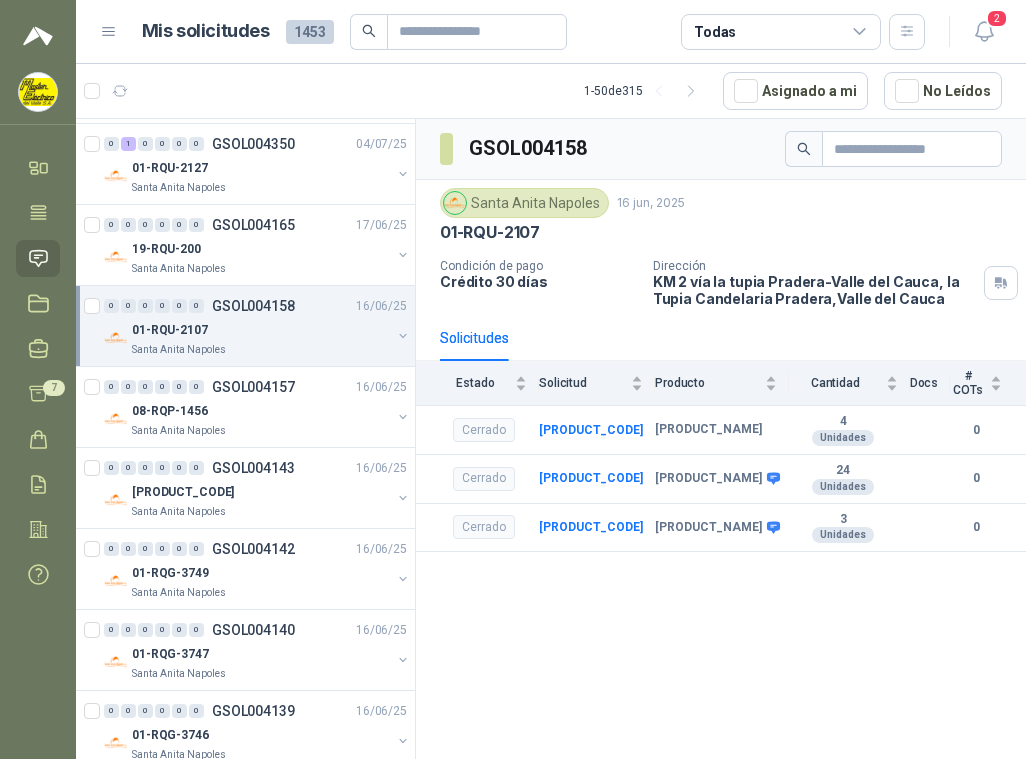 scroll, scrollTop: 600, scrollLeft: 0, axis: vertical 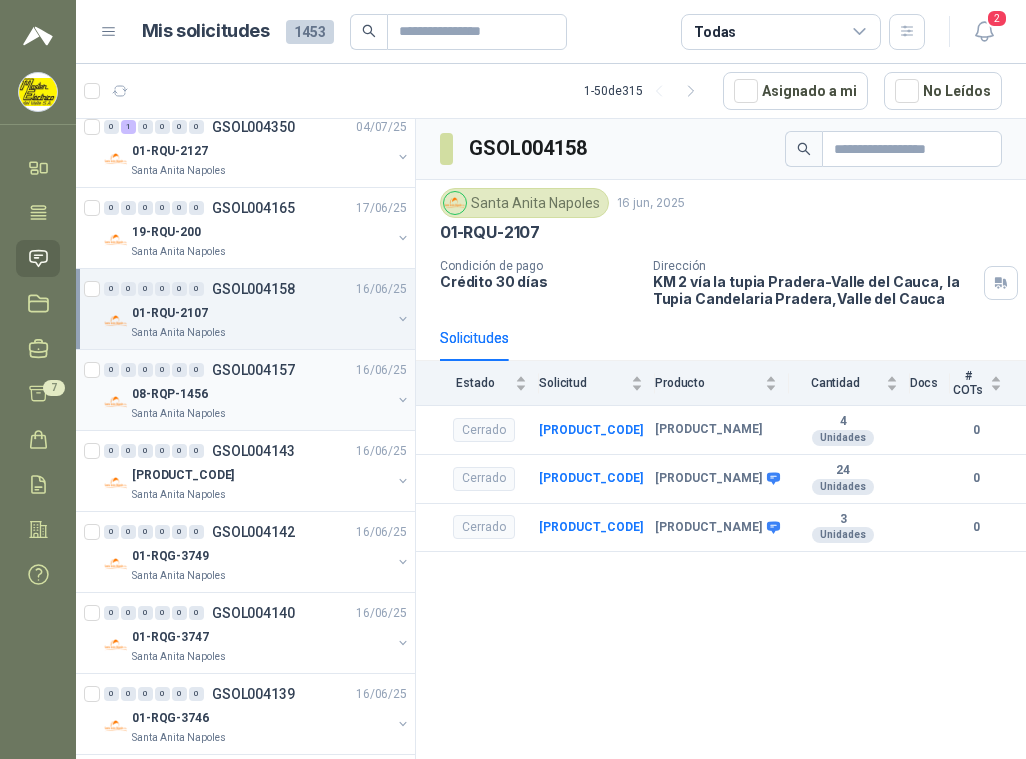 click on "GSOL004157" at bounding box center [253, 370] 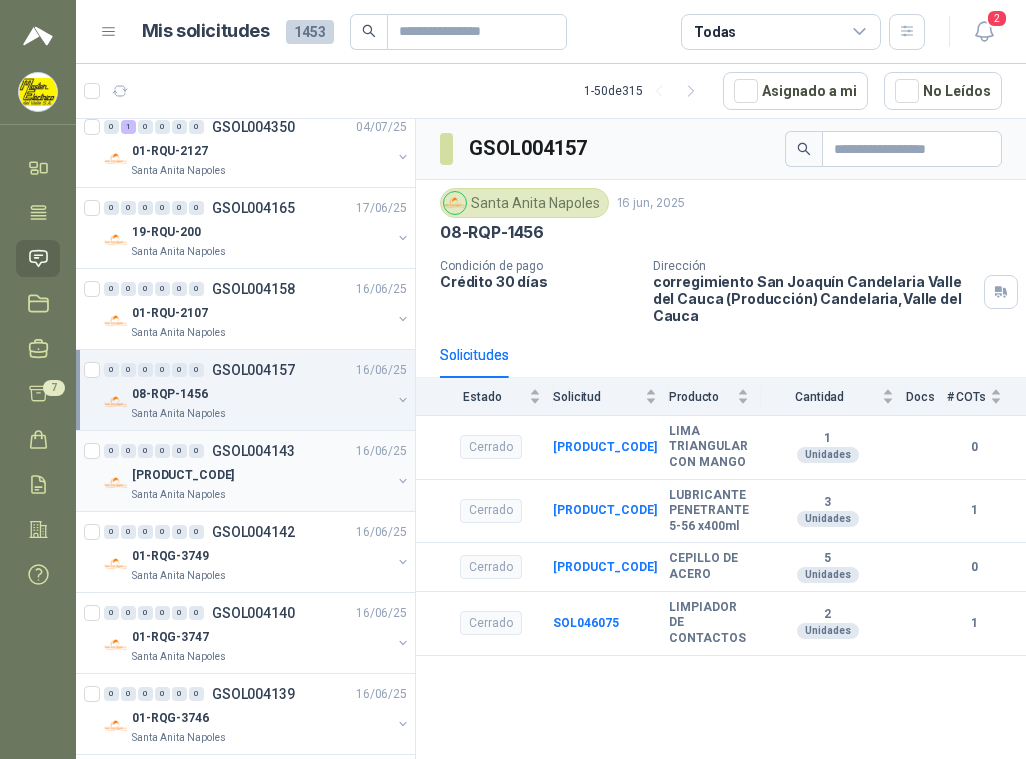 click on "GSOL004143" at bounding box center (253, 451) 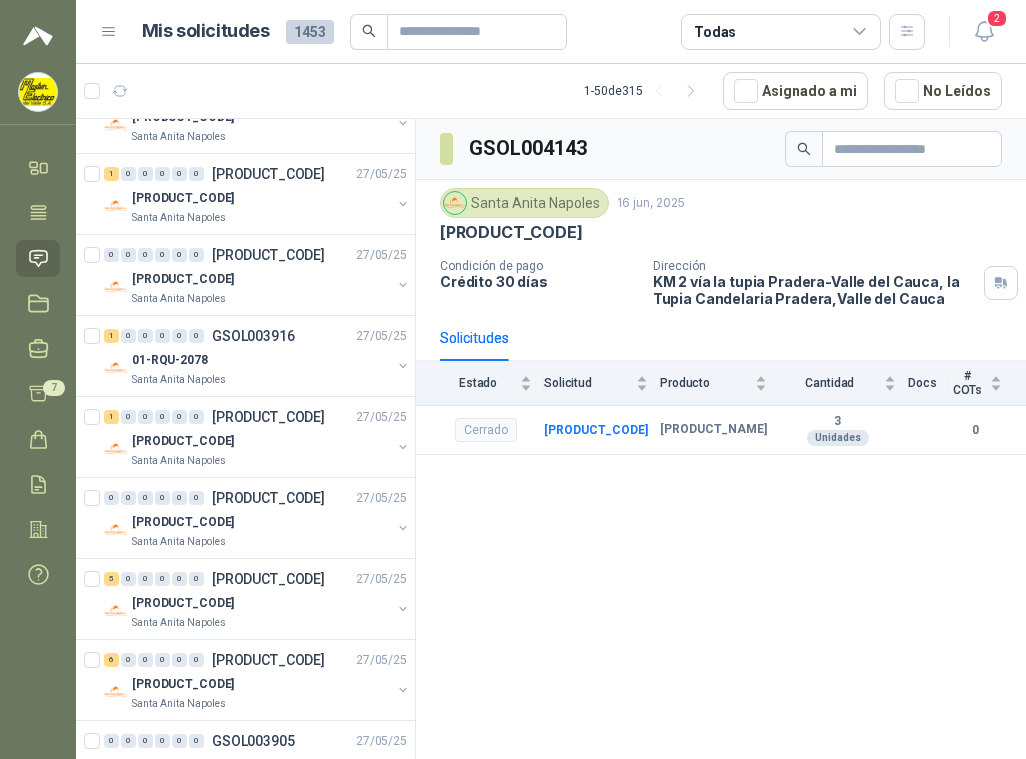scroll, scrollTop: 3776, scrollLeft: 0, axis: vertical 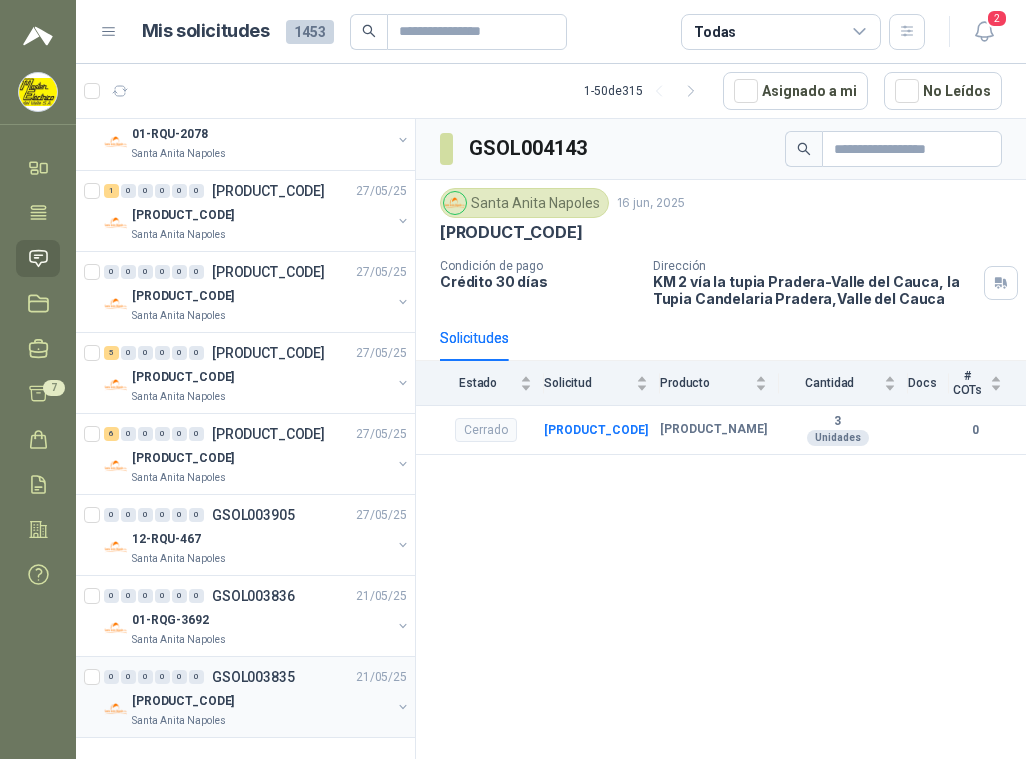 click on "GSOL003835" at bounding box center (253, 677) 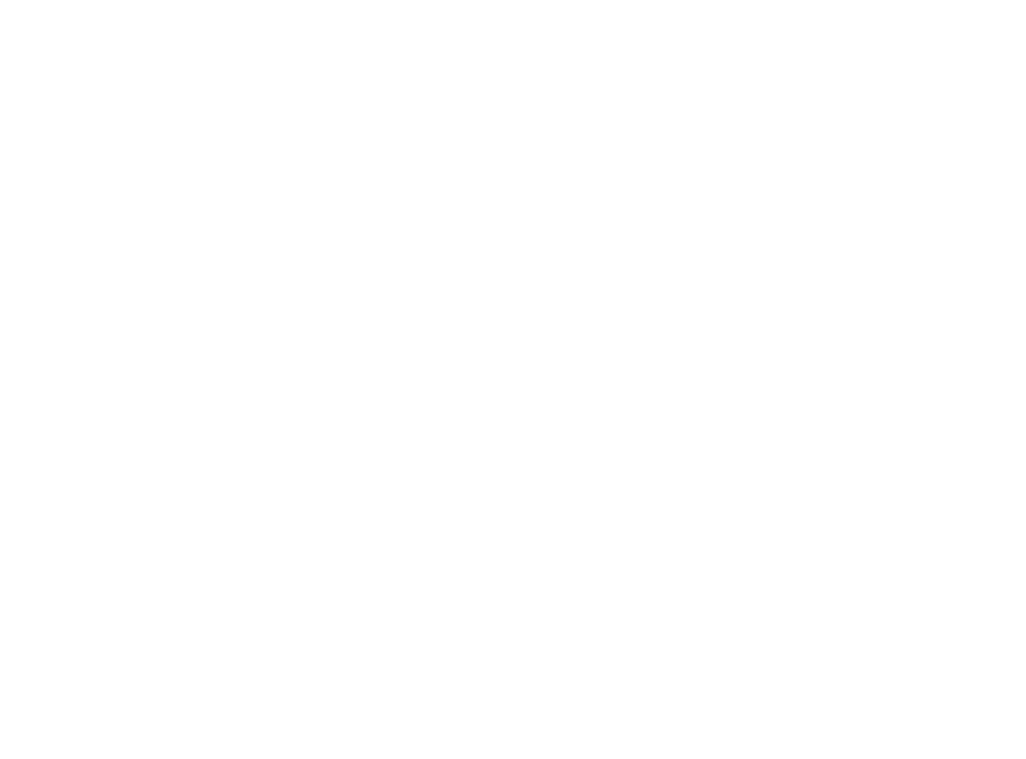scroll, scrollTop: 0, scrollLeft: 0, axis: both 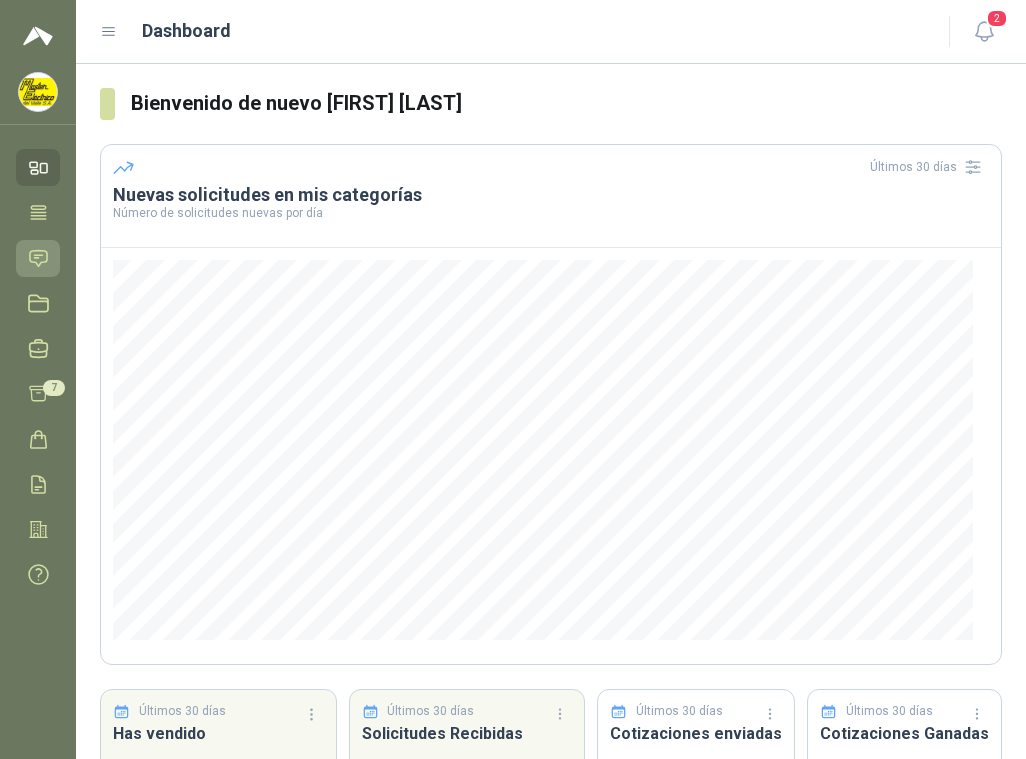 click at bounding box center (38, 258) 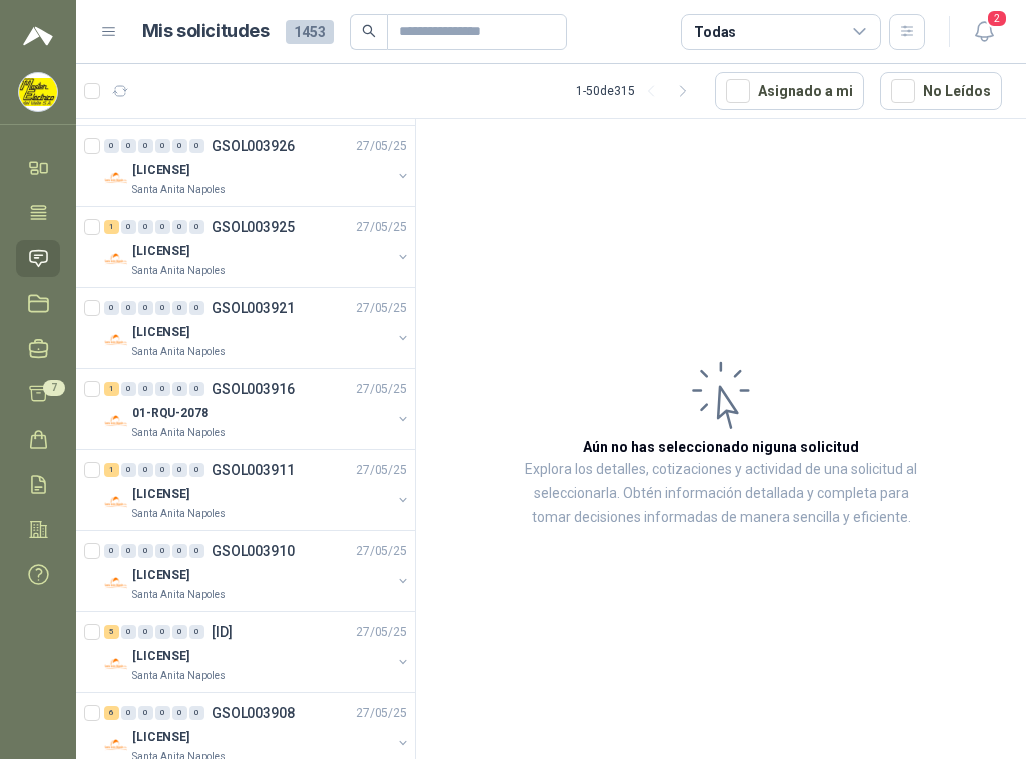 scroll, scrollTop: 3614, scrollLeft: 0, axis: vertical 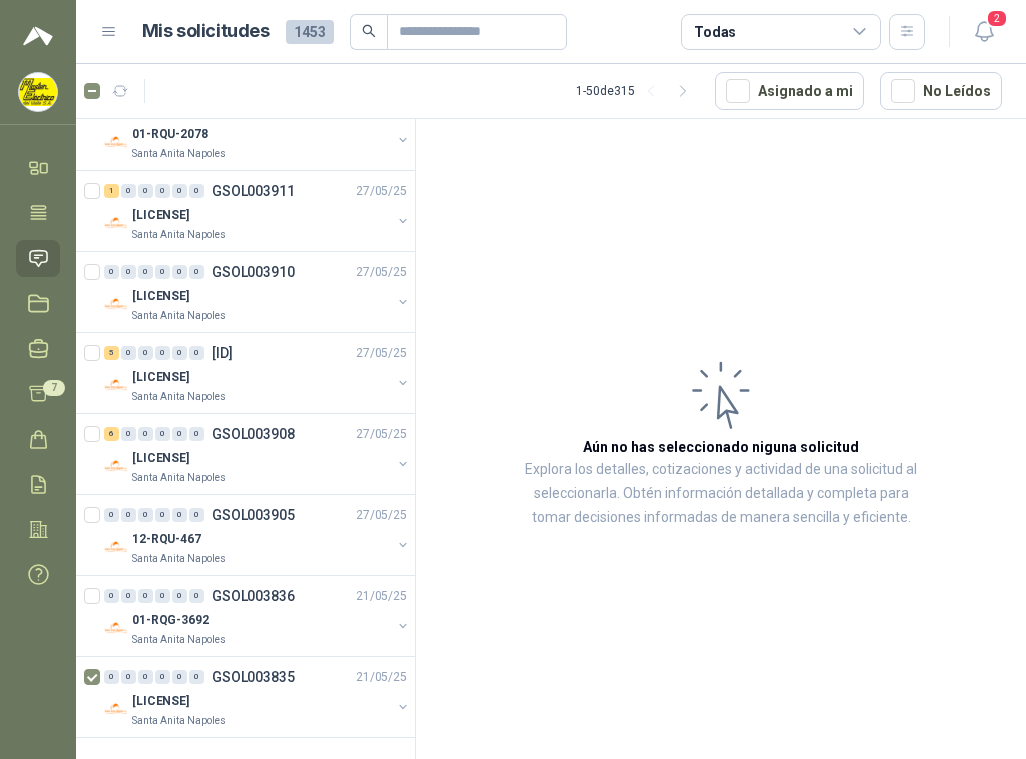 drag, startPoint x: 83, startPoint y: 682, endPoint x: 556, endPoint y: 356, distance: 574.46063 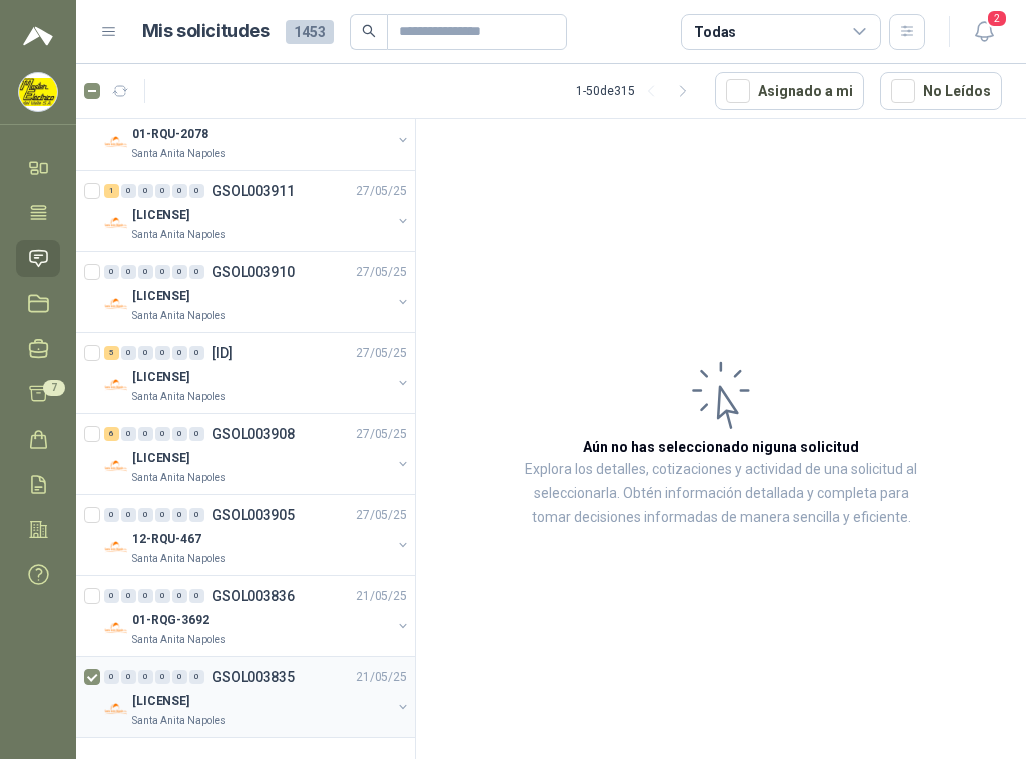 click on "GSOL003835" at bounding box center (253, 677) 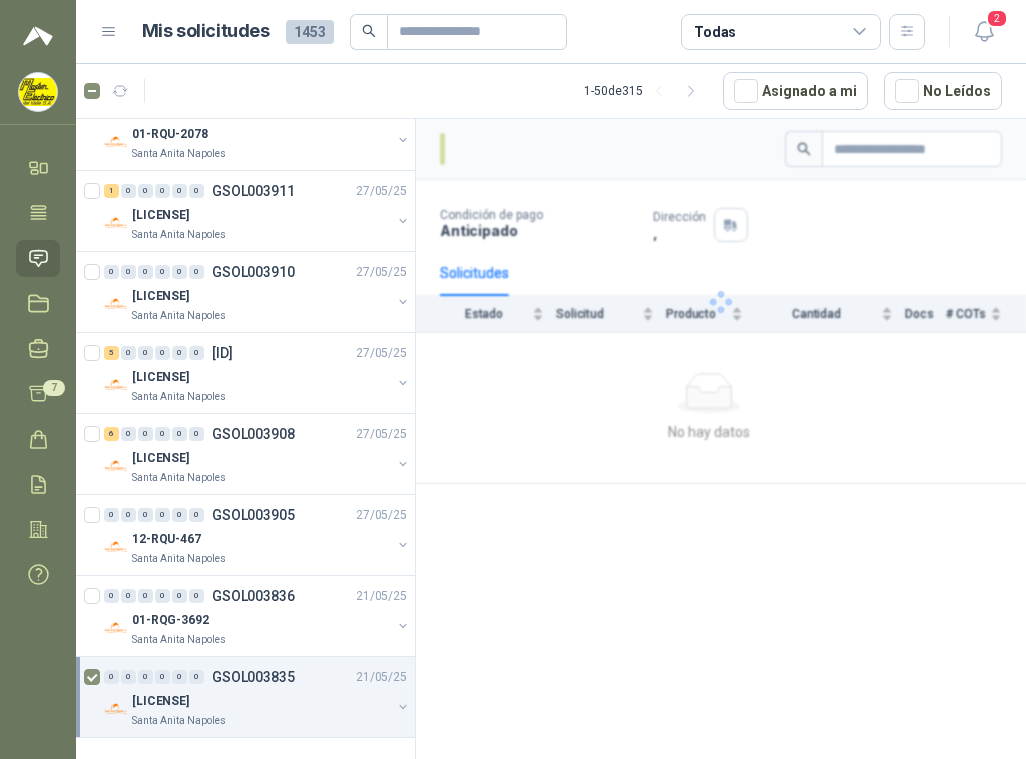 click on "GSOL003835" at bounding box center (253, 677) 